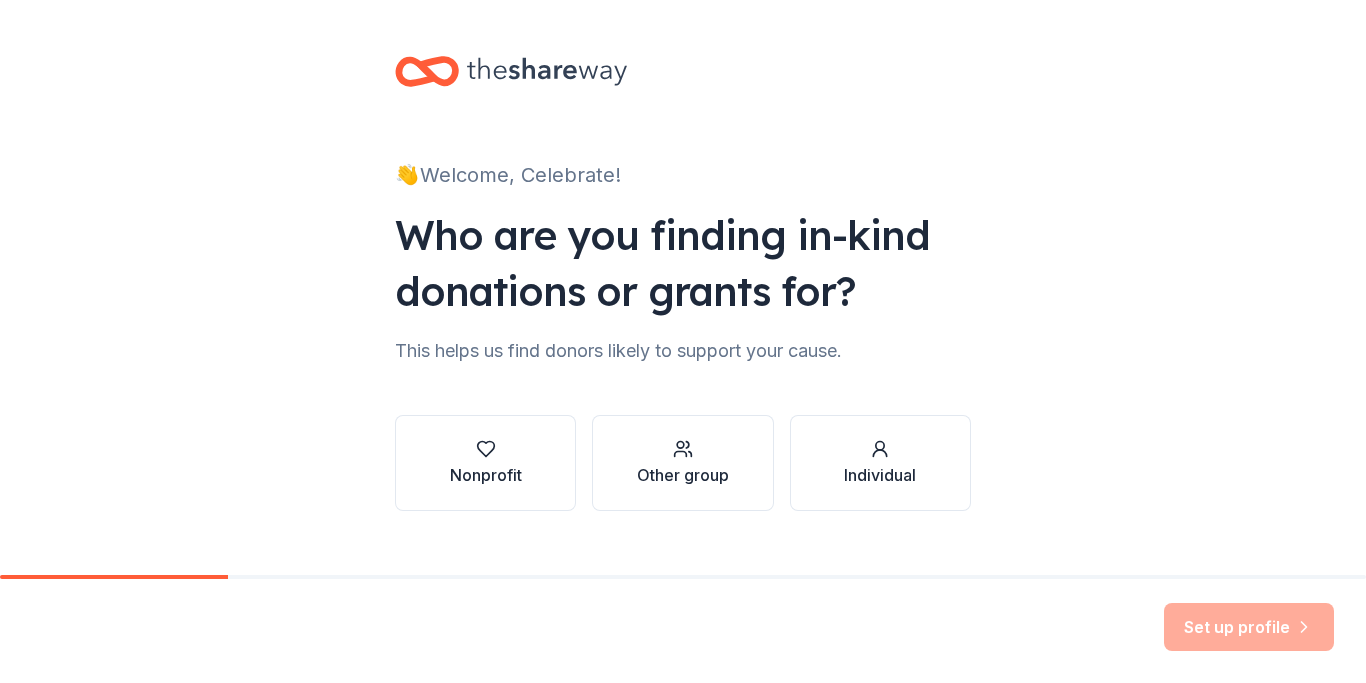 scroll, scrollTop: 0, scrollLeft: 0, axis: both 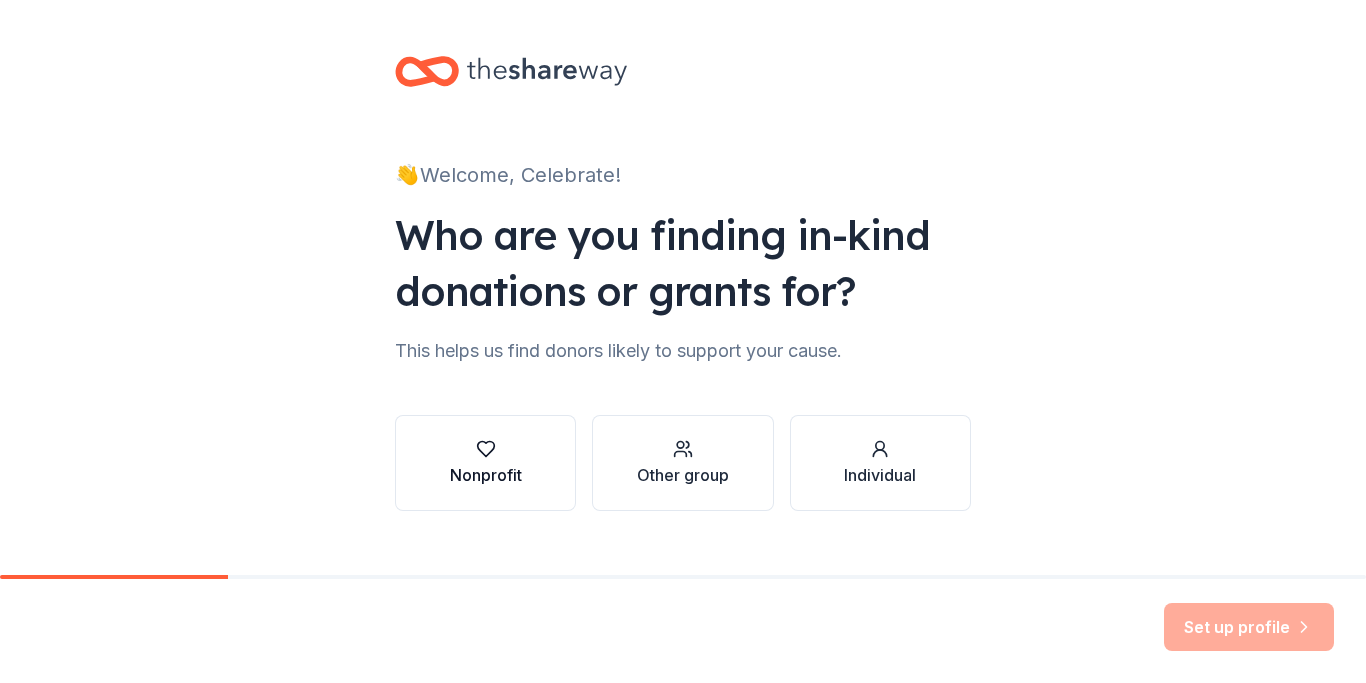click on "Nonprofit" at bounding box center [486, 475] 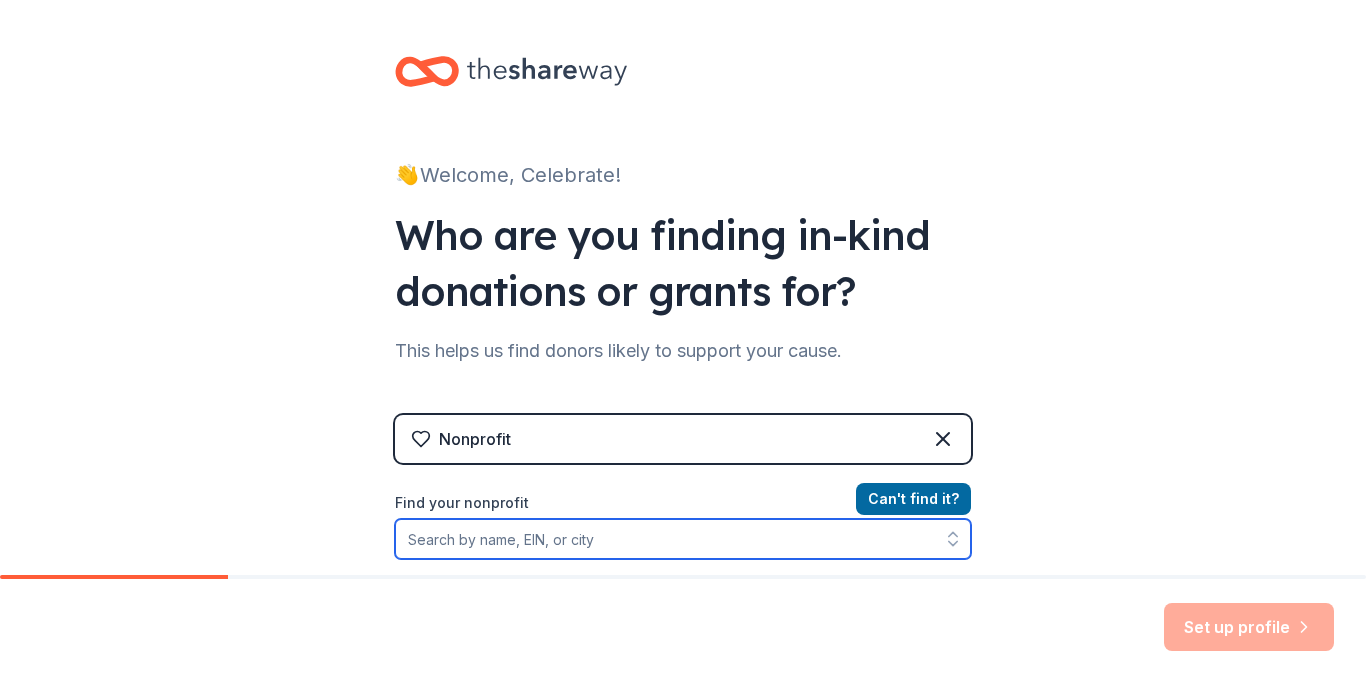 click on "Find your nonprofit" at bounding box center (683, 539) 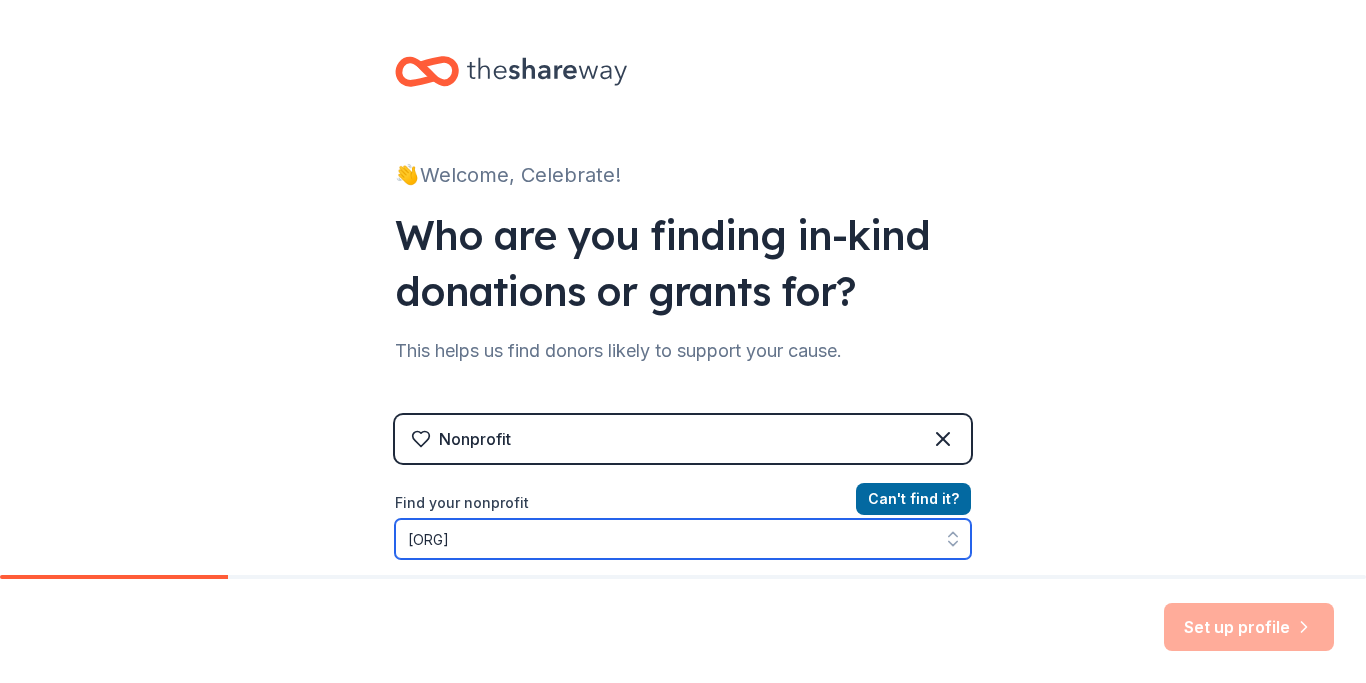 scroll, scrollTop: 84, scrollLeft: 0, axis: vertical 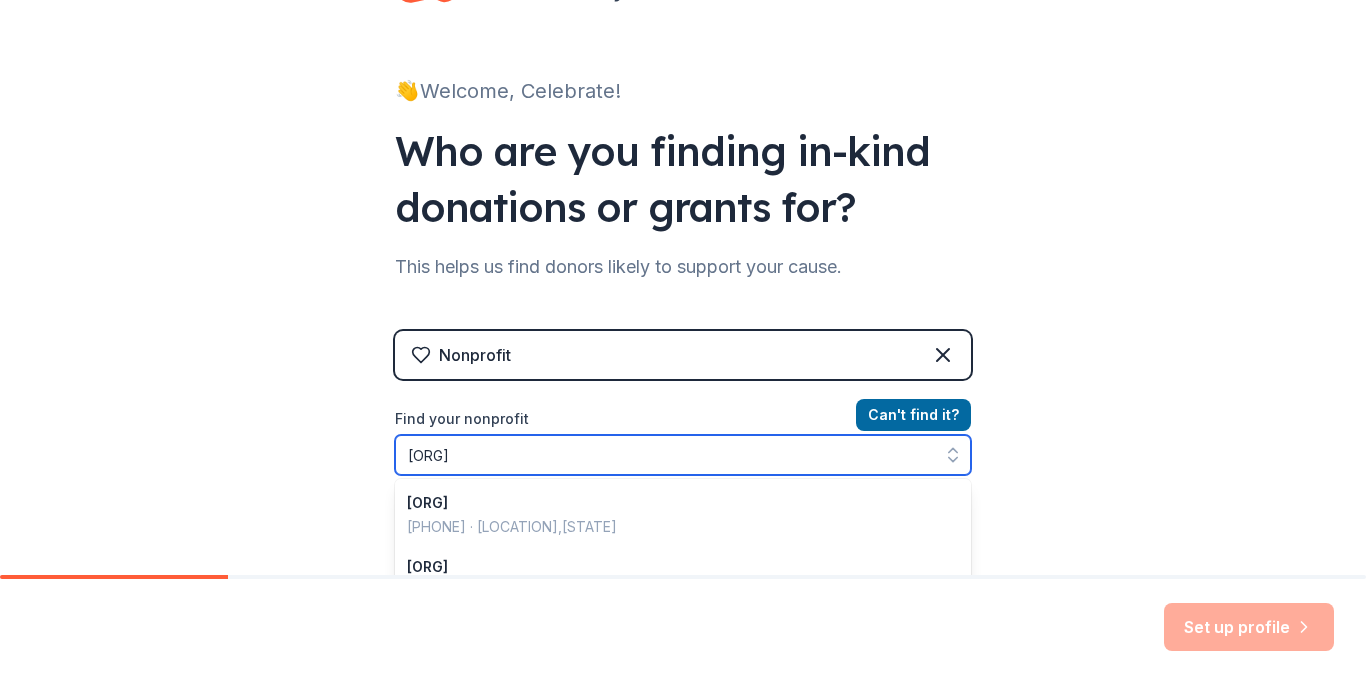 type on "[ORG]" 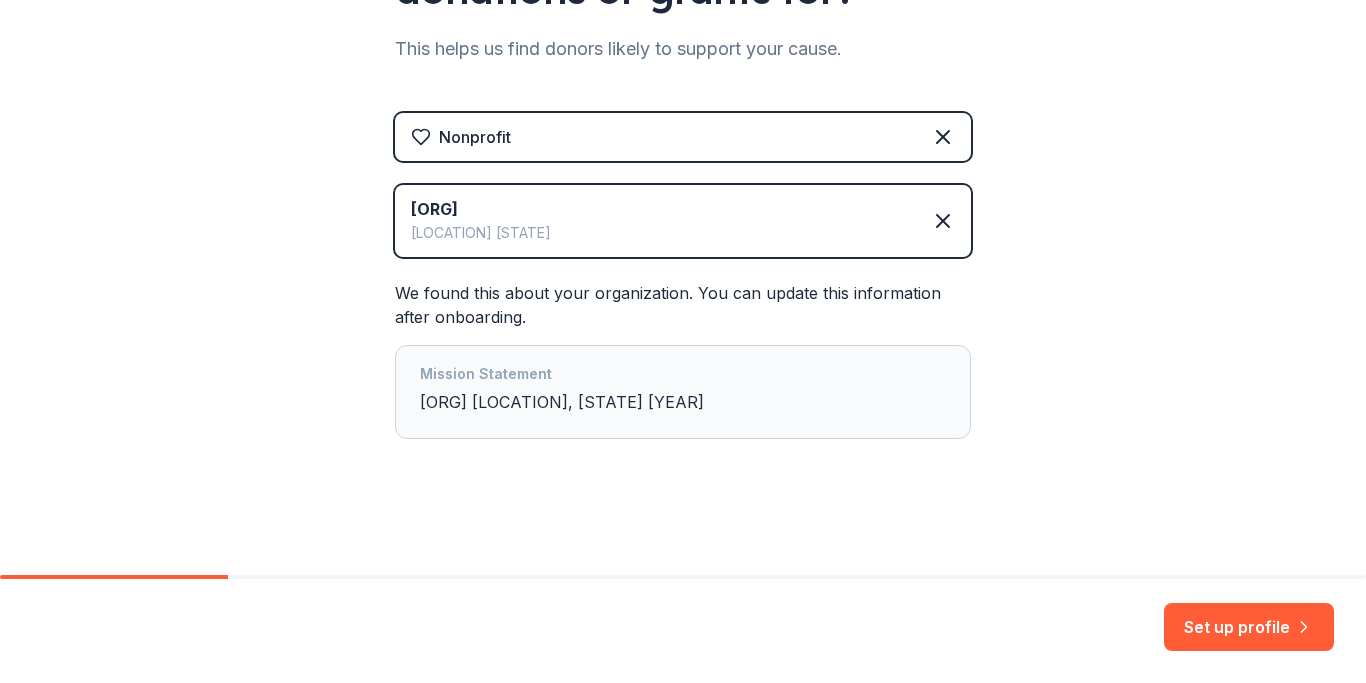 scroll, scrollTop: 317, scrollLeft: 0, axis: vertical 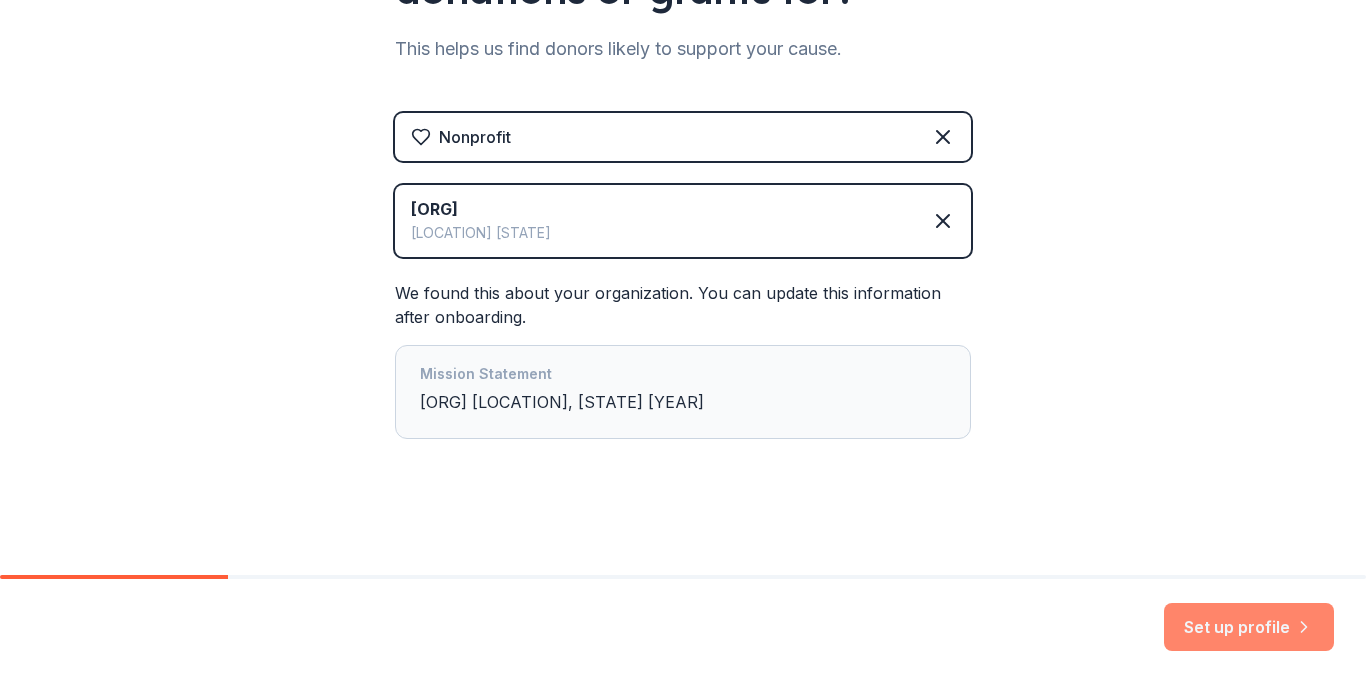 click on "Set up profile" at bounding box center [1249, 627] 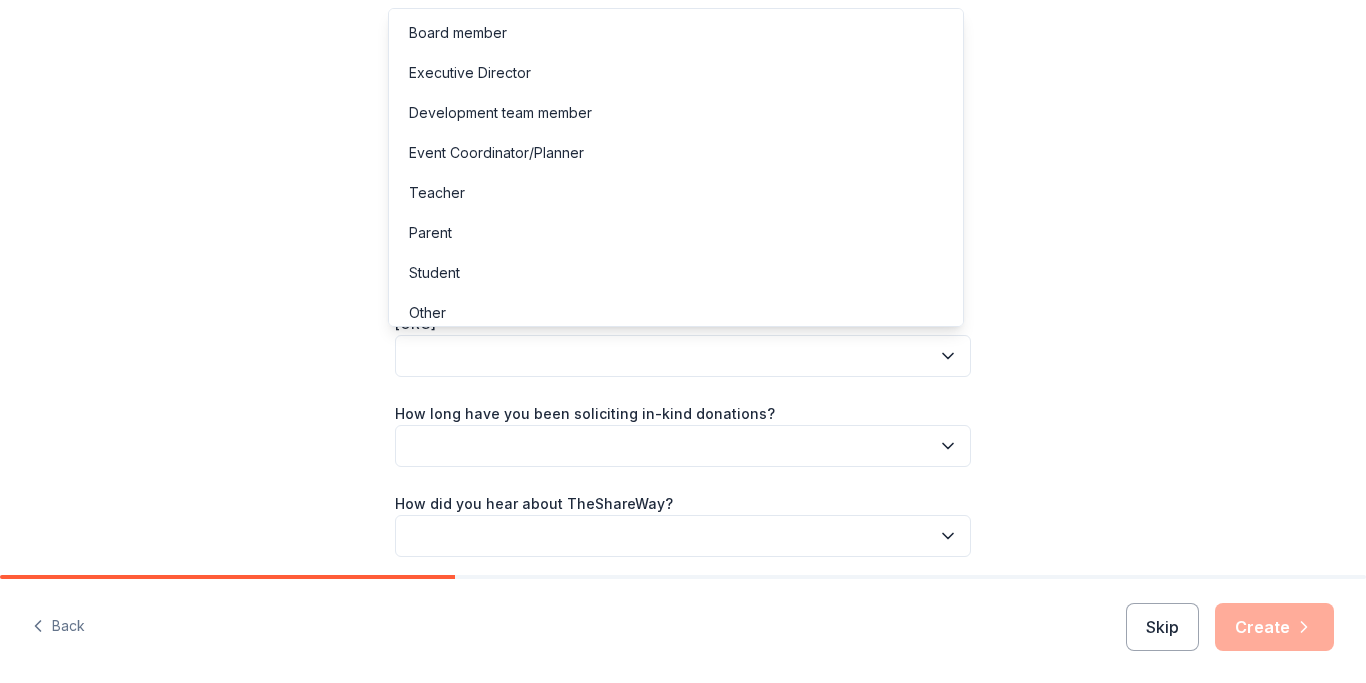 click at bounding box center [683, 356] 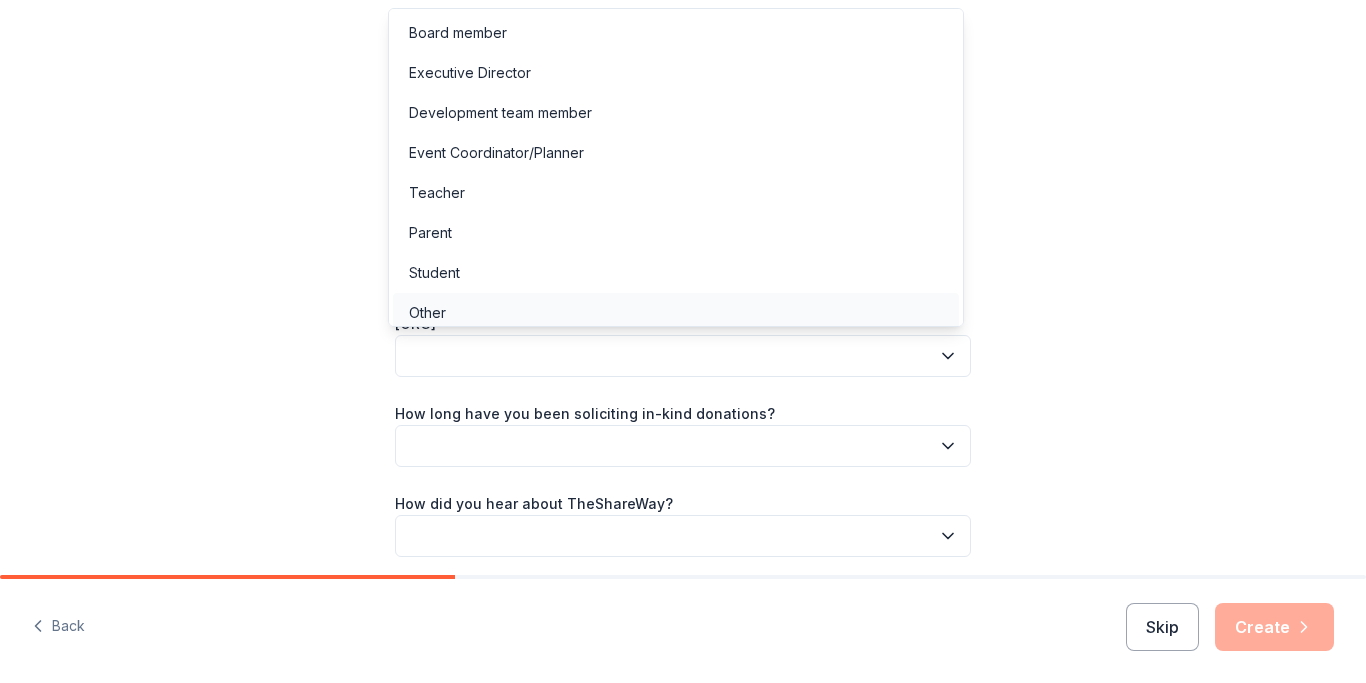 click on "Other" at bounding box center [676, 313] 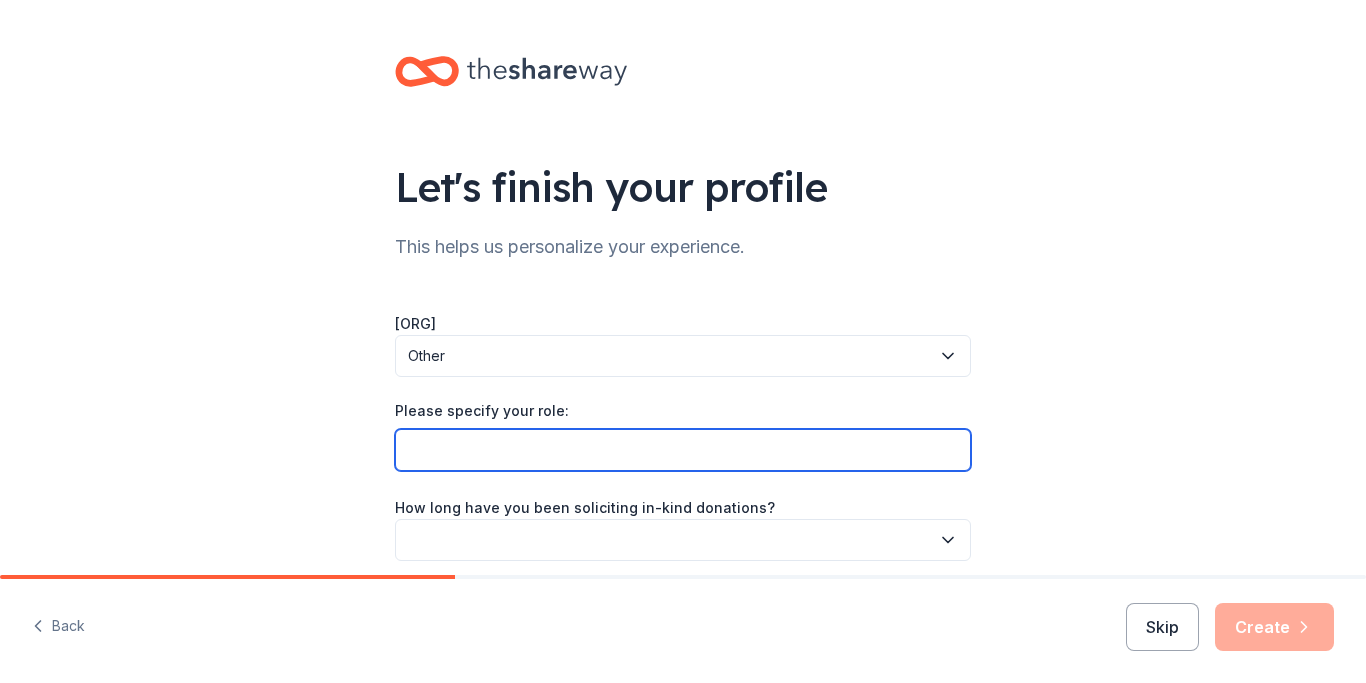 click on "Please specify your role:" at bounding box center [683, 450] 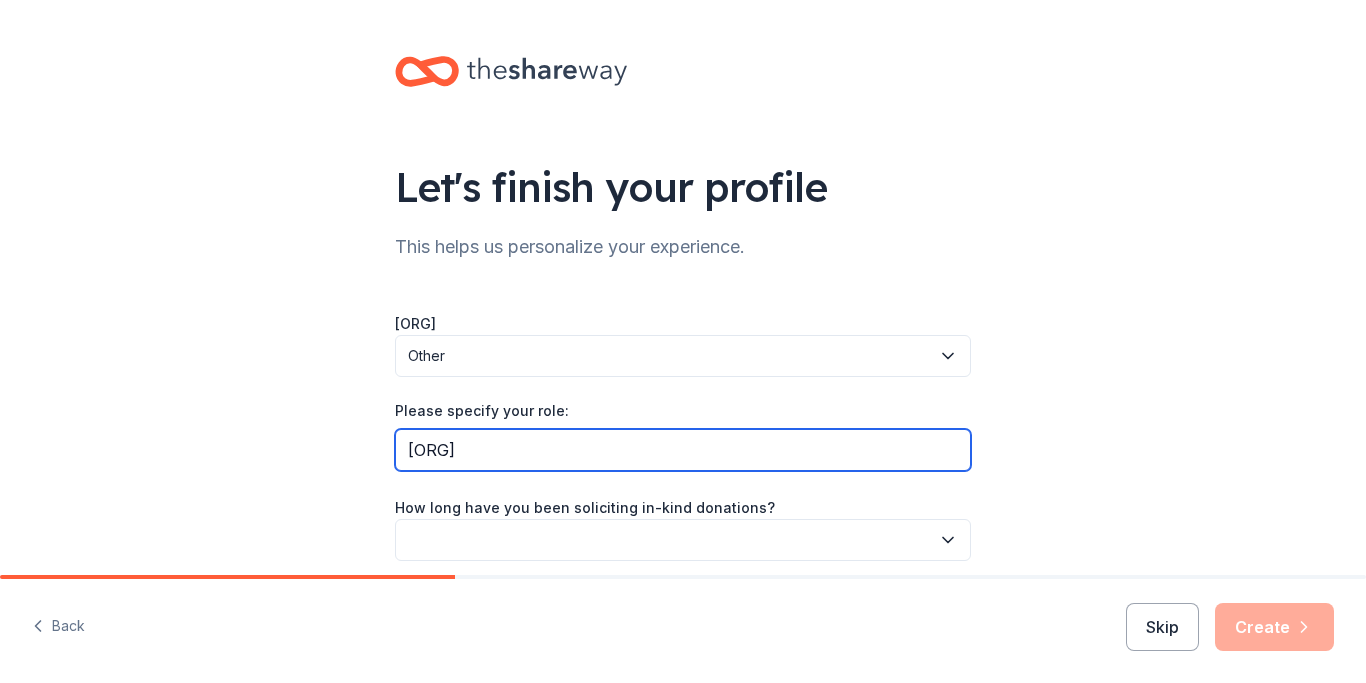 type on "[ORG]" 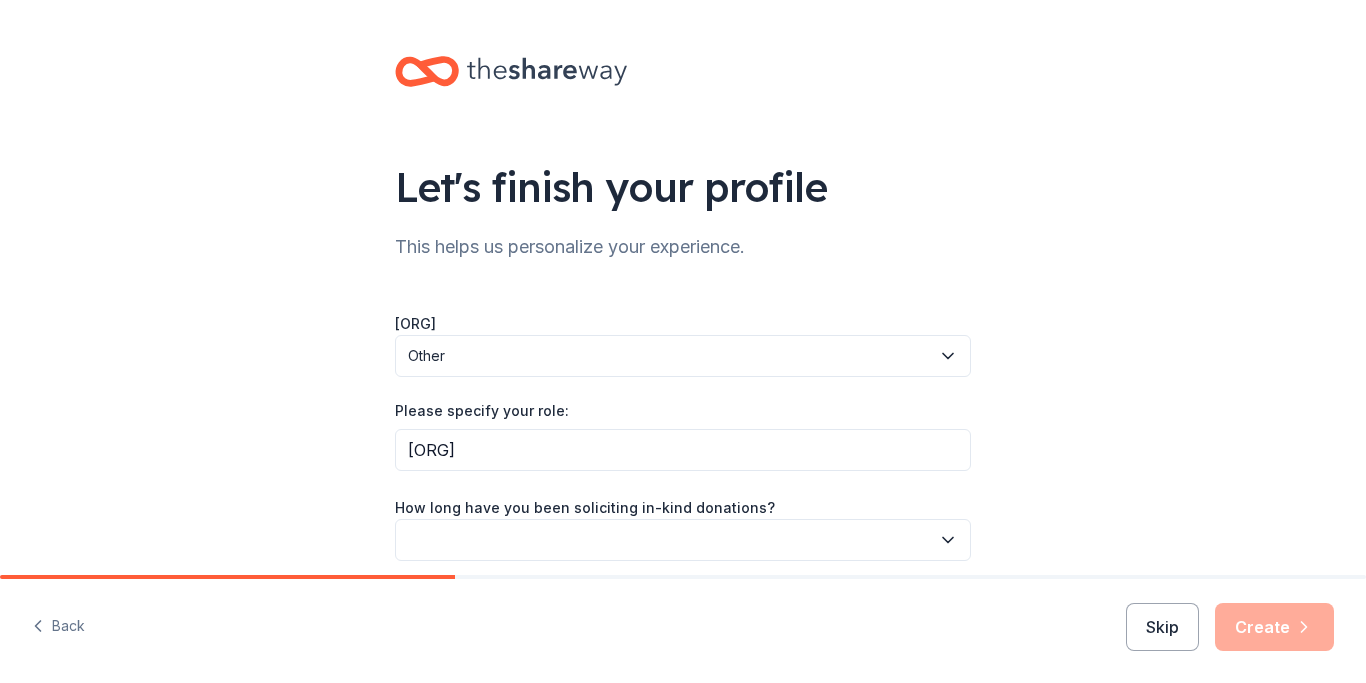 click at bounding box center (683, 540) 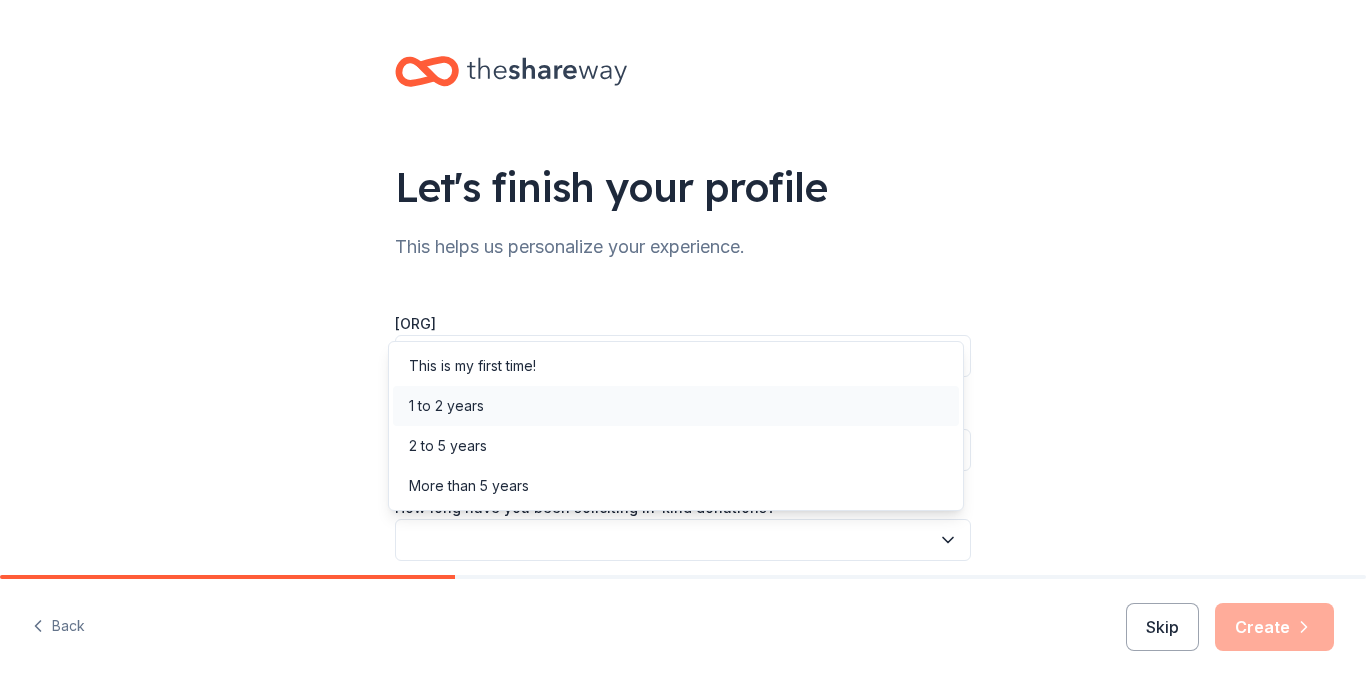 click on "1 to 2 years" at bounding box center (676, 406) 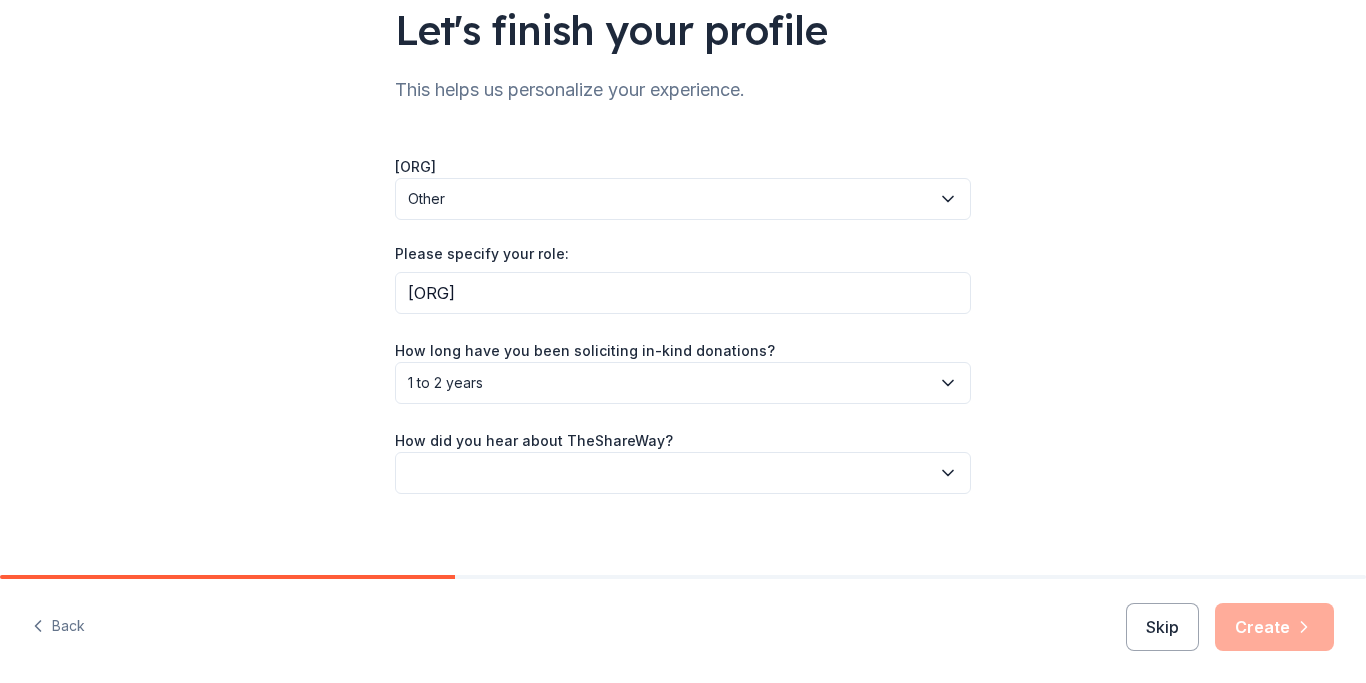 scroll, scrollTop: 172, scrollLeft: 0, axis: vertical 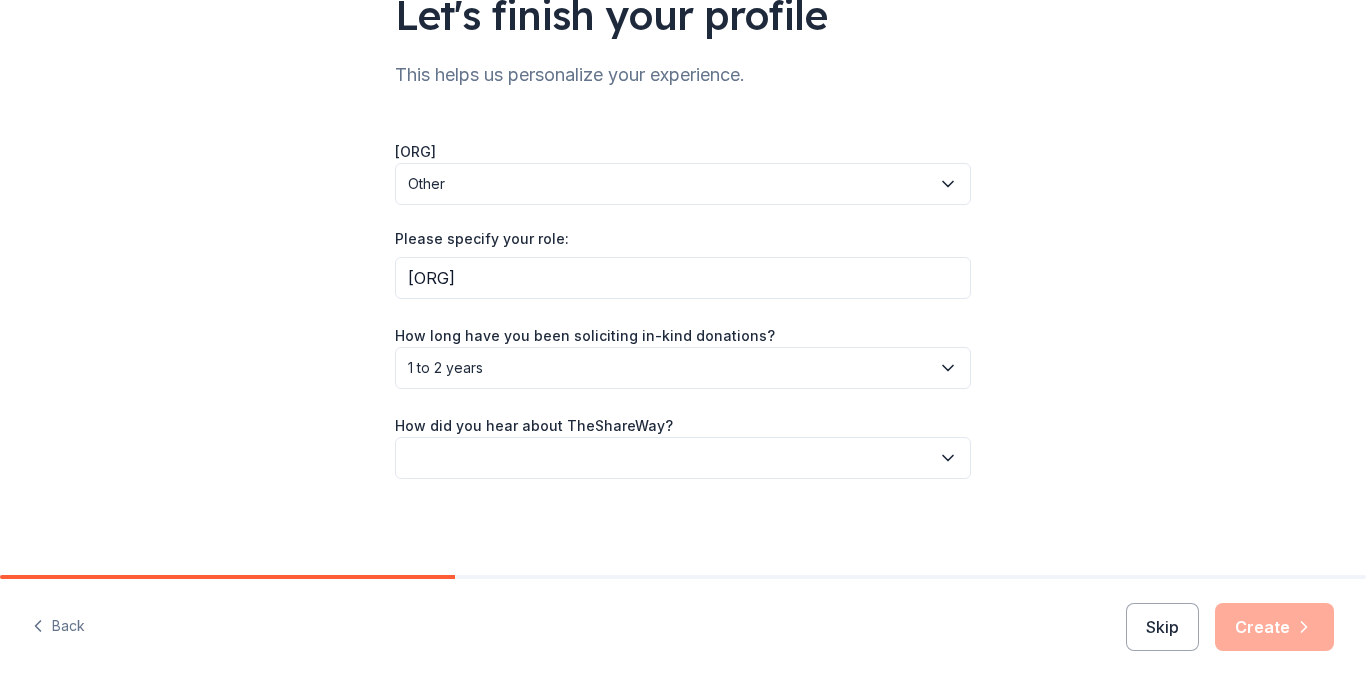 click at bounding box center [683, 458] 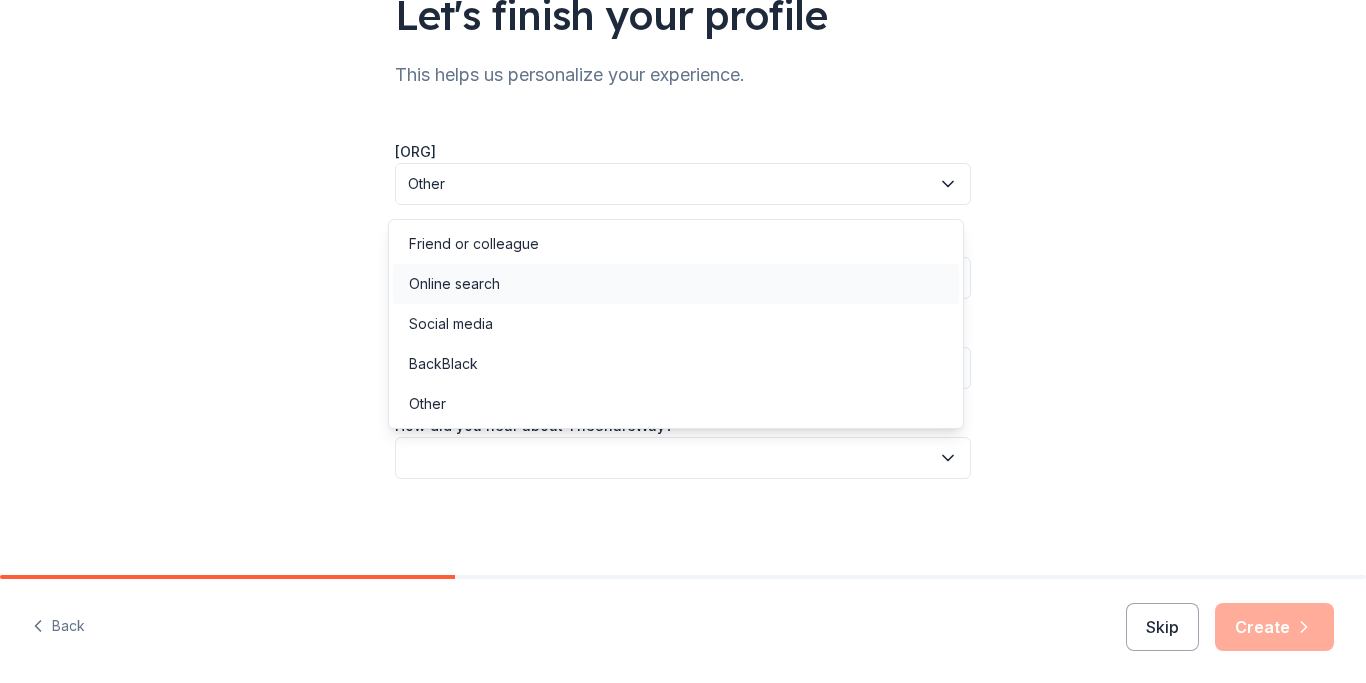 click on "Online search" at bounding box center (454, 284) 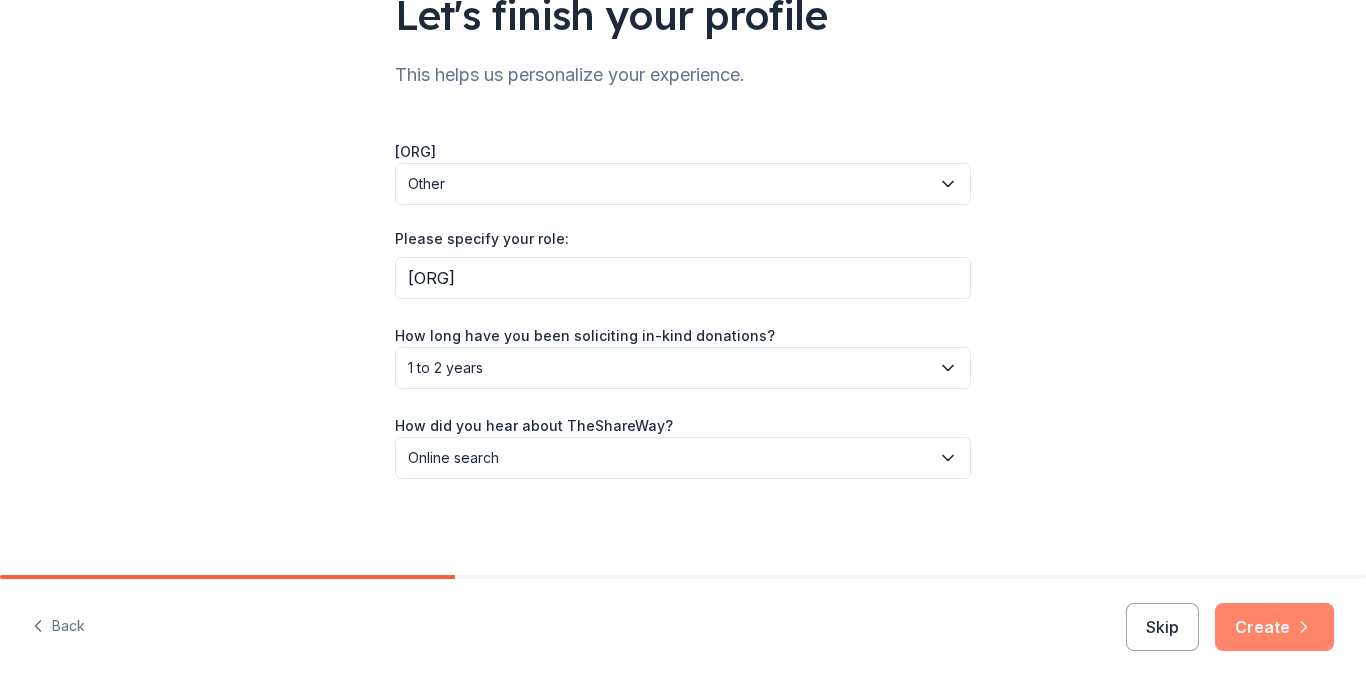 click on "Create" at bounding box center [1274, 627] 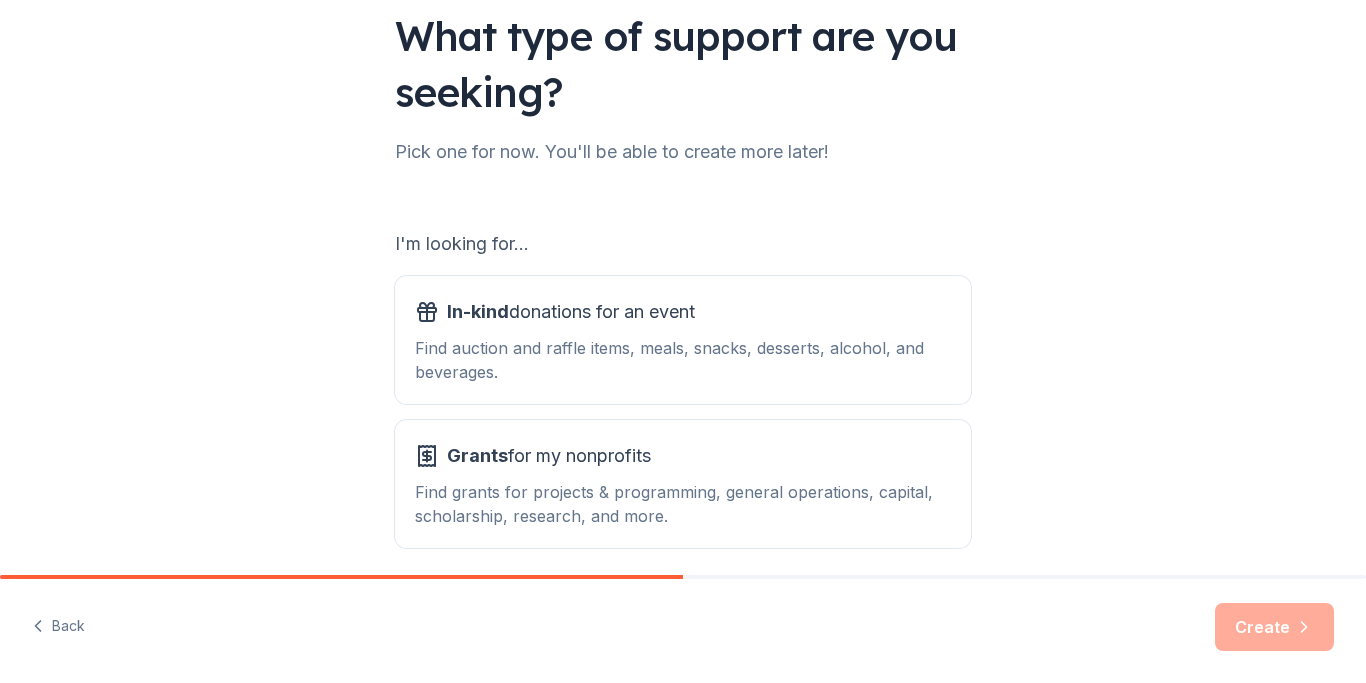 scroll, scrollTop: 232, scrollLeft: 0, axis: vertical 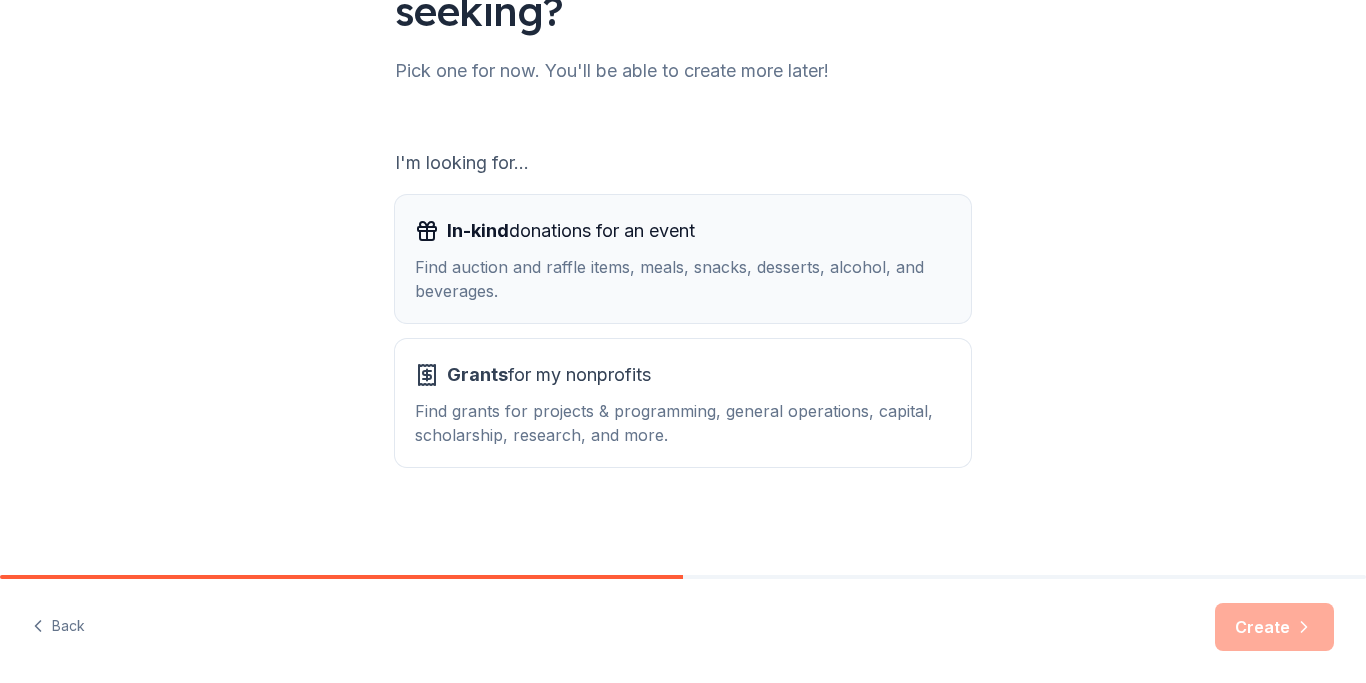 click on "In-kind  donations for an event" at bounding box center (571, 231) 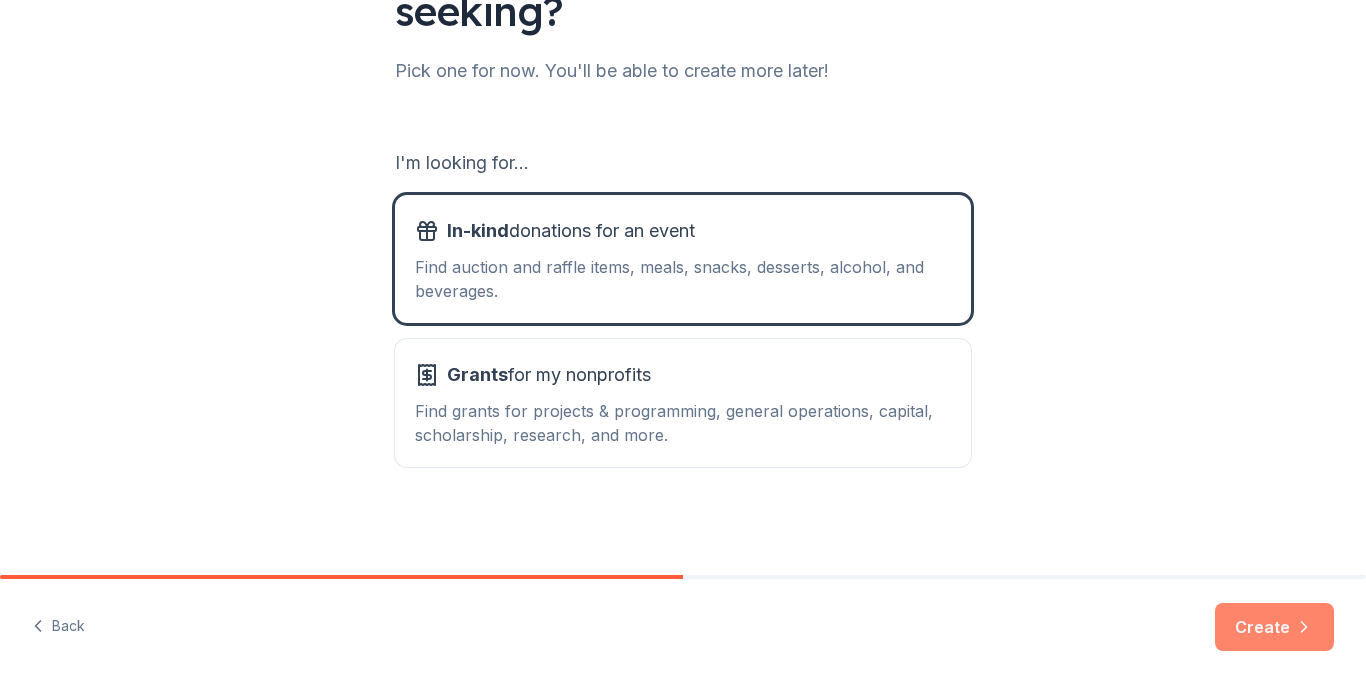 click on "Create" at bounding box center (1274, 627) 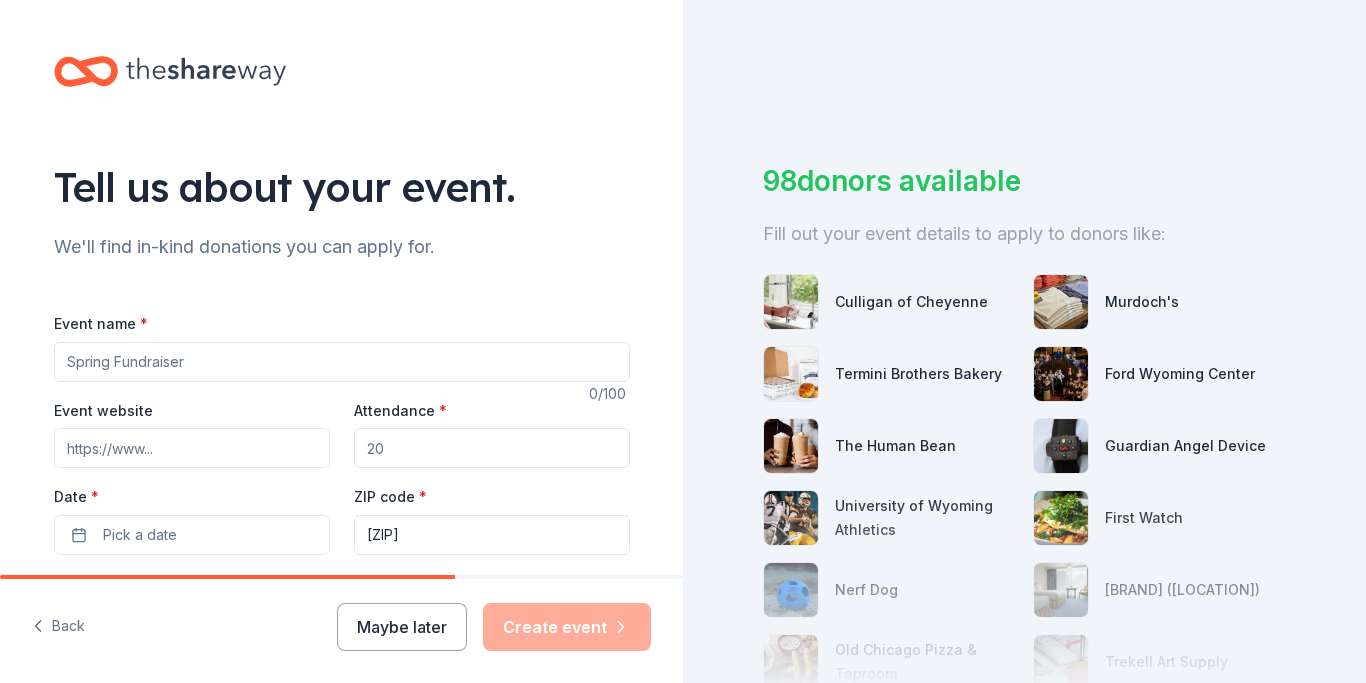 click on "Event name *" at bounding box center [342, 362] 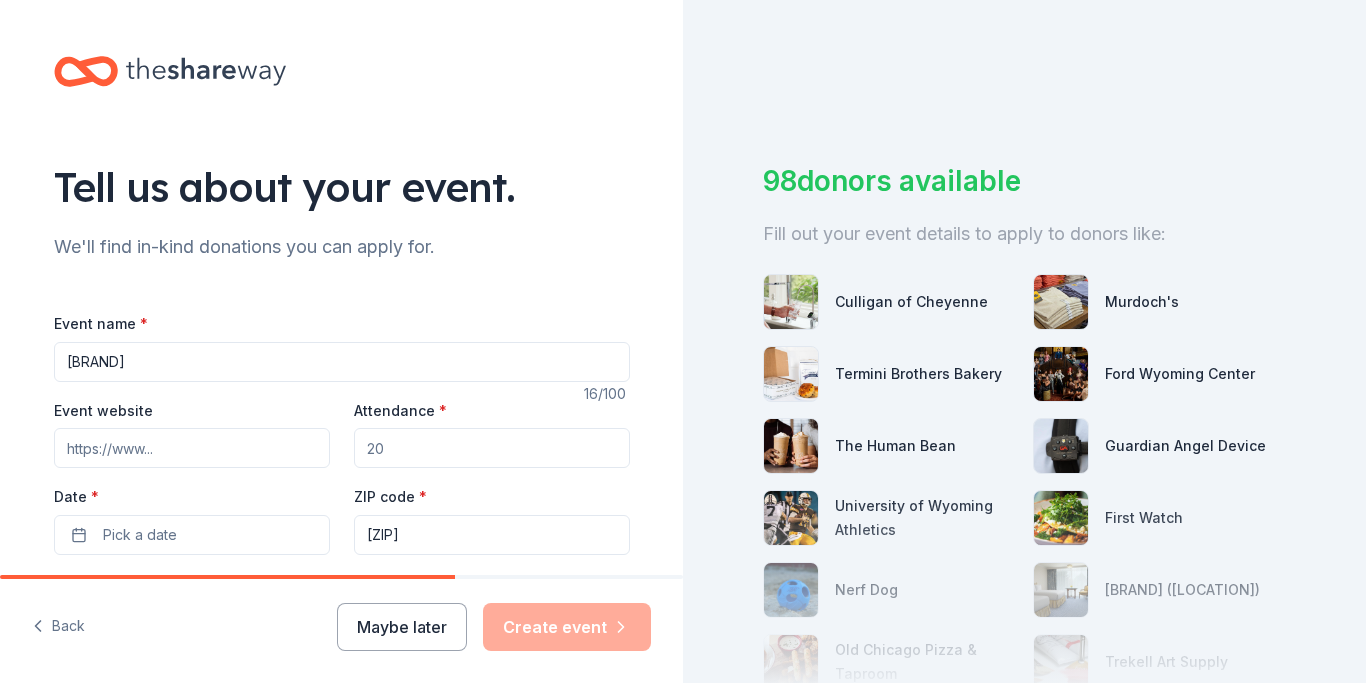 type on "[BRAND]" 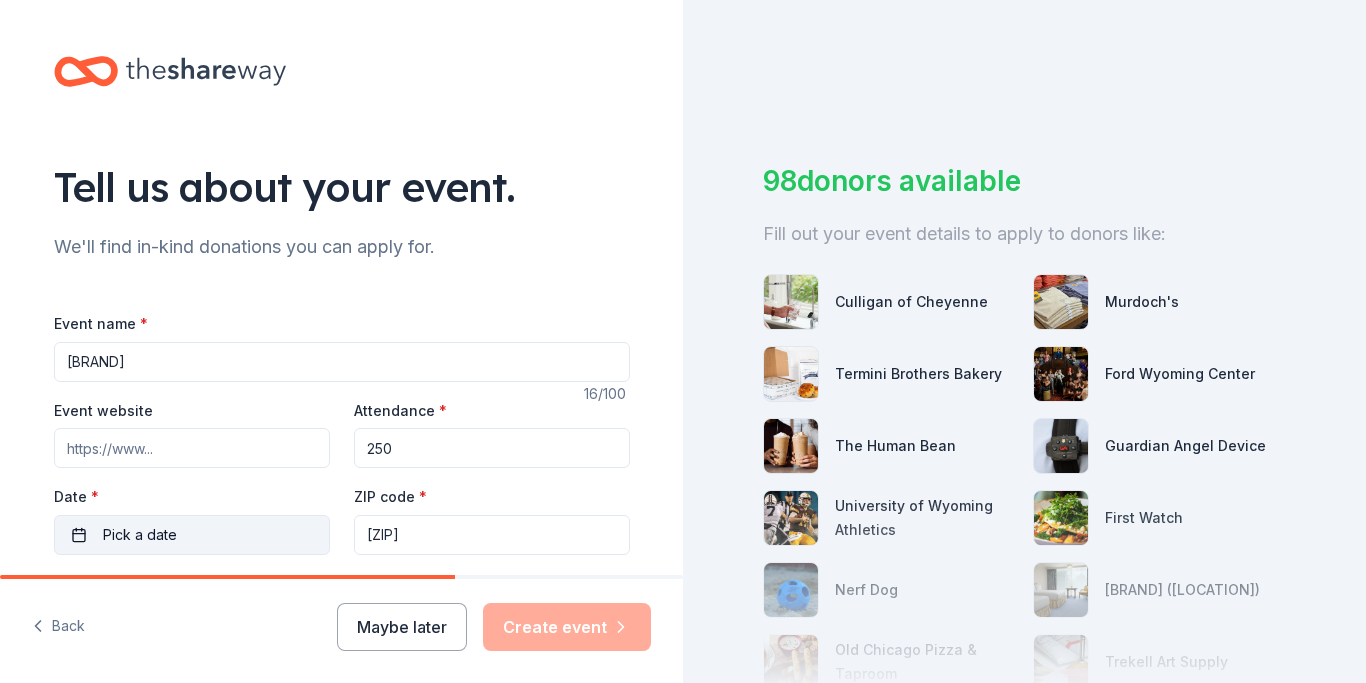 type on "250" 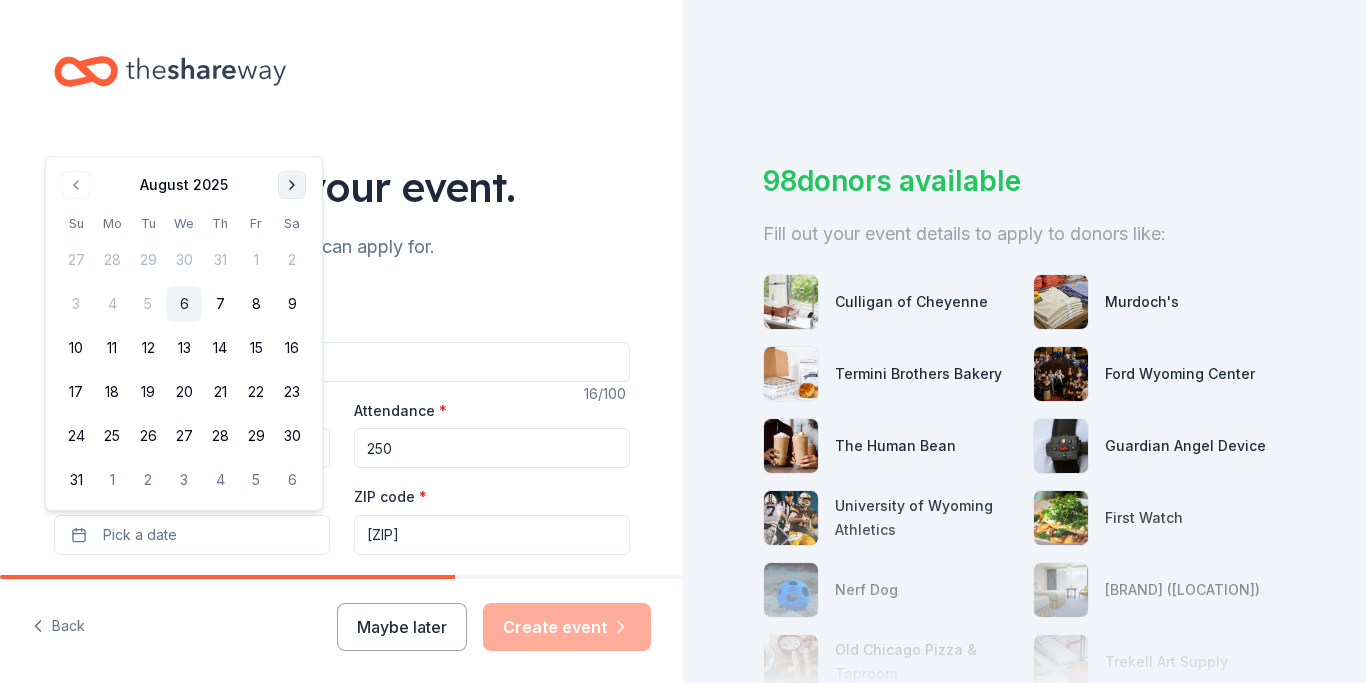 click at bounding box center [292, 185] 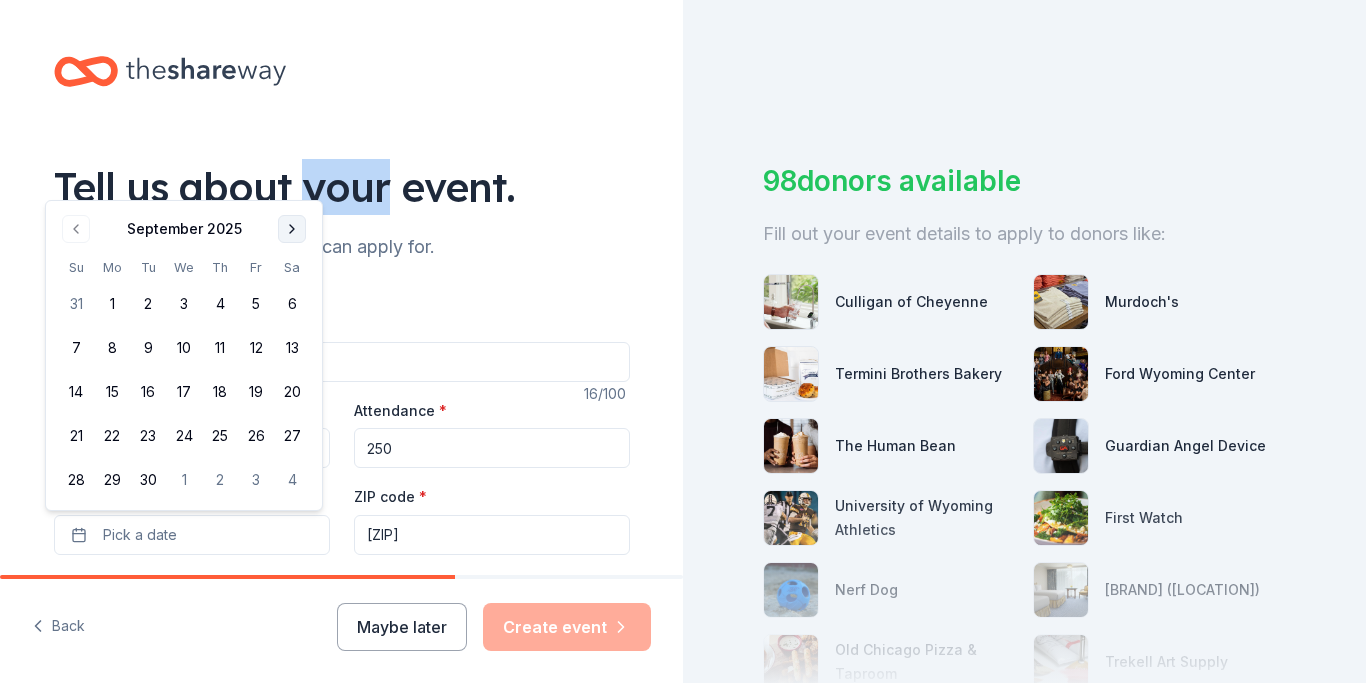 click on "Tell us about your event." at bounding box center (342, 187) 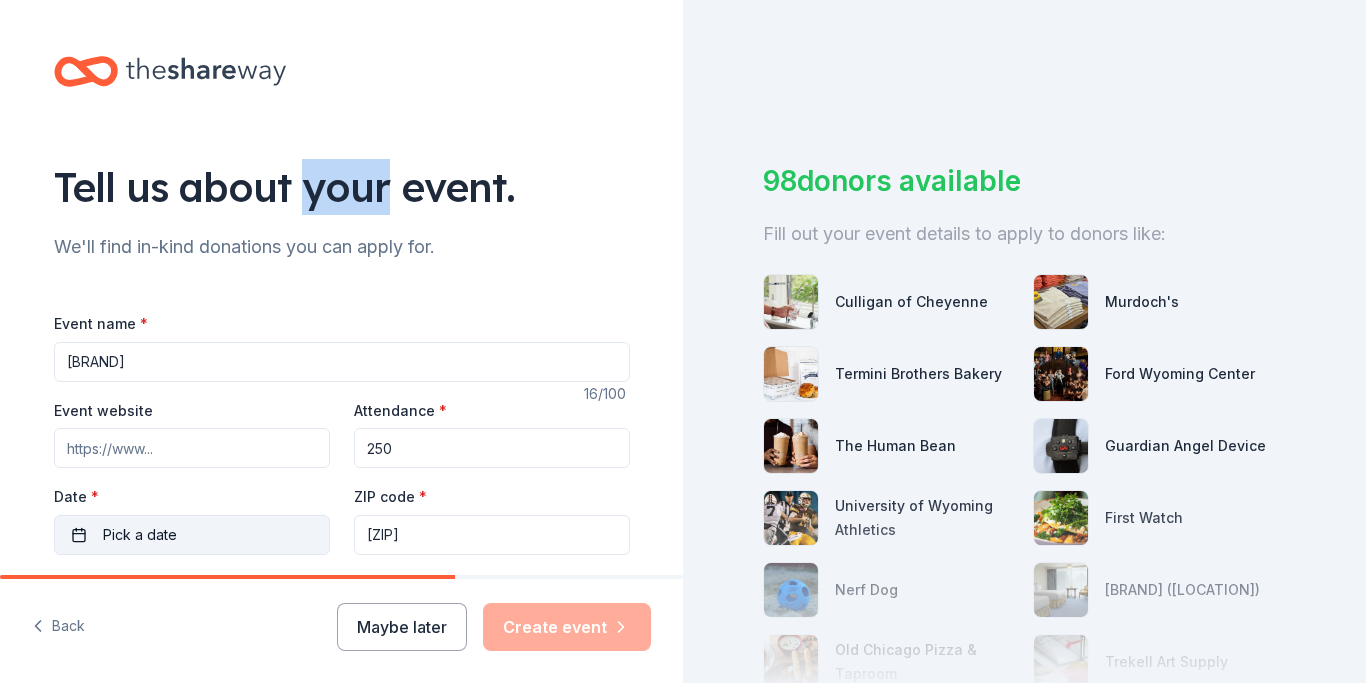 click on "Pick a date" at bounding box center [192, 535] 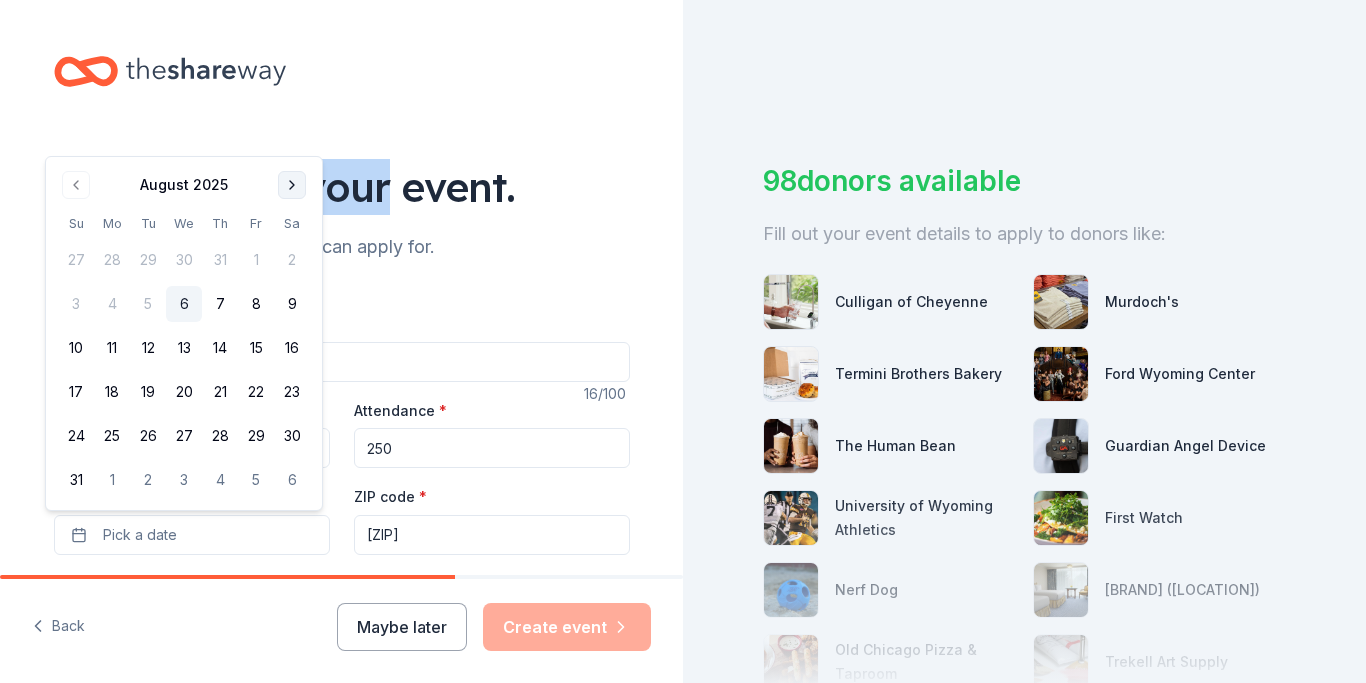 click at bounding box center [292, 185] 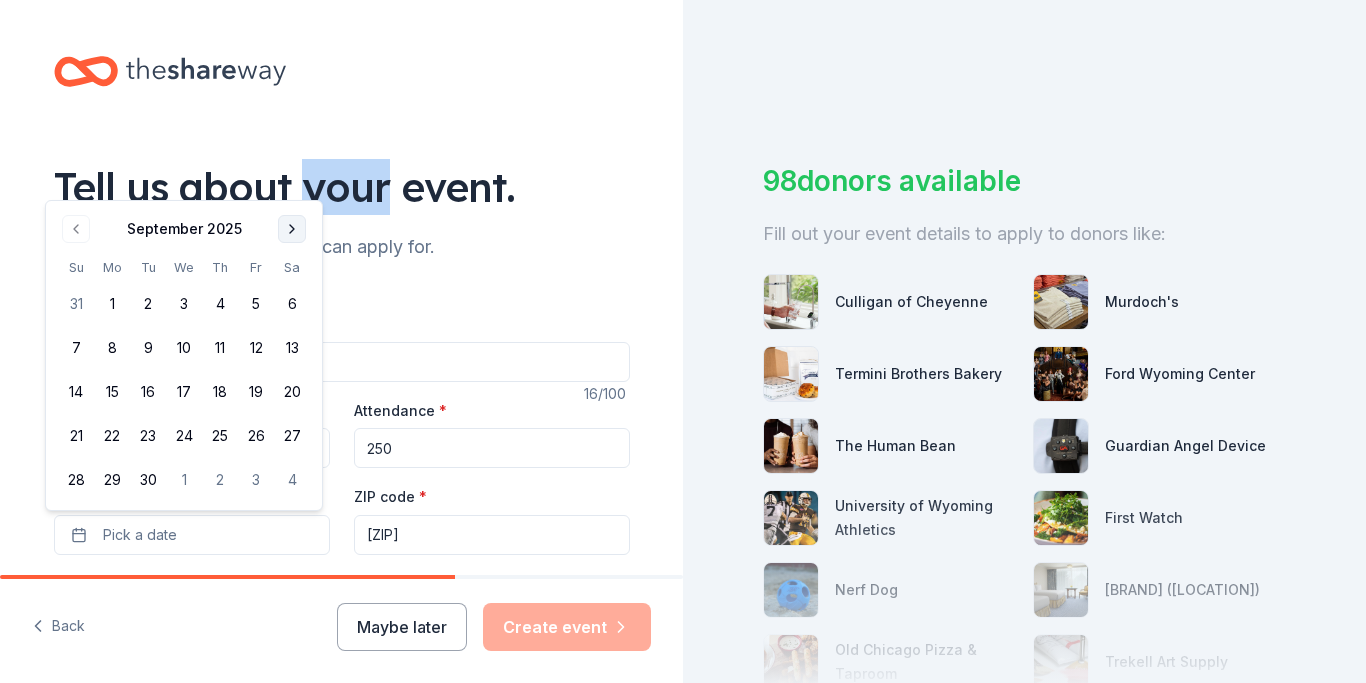 click at bounding box center [292, 229] 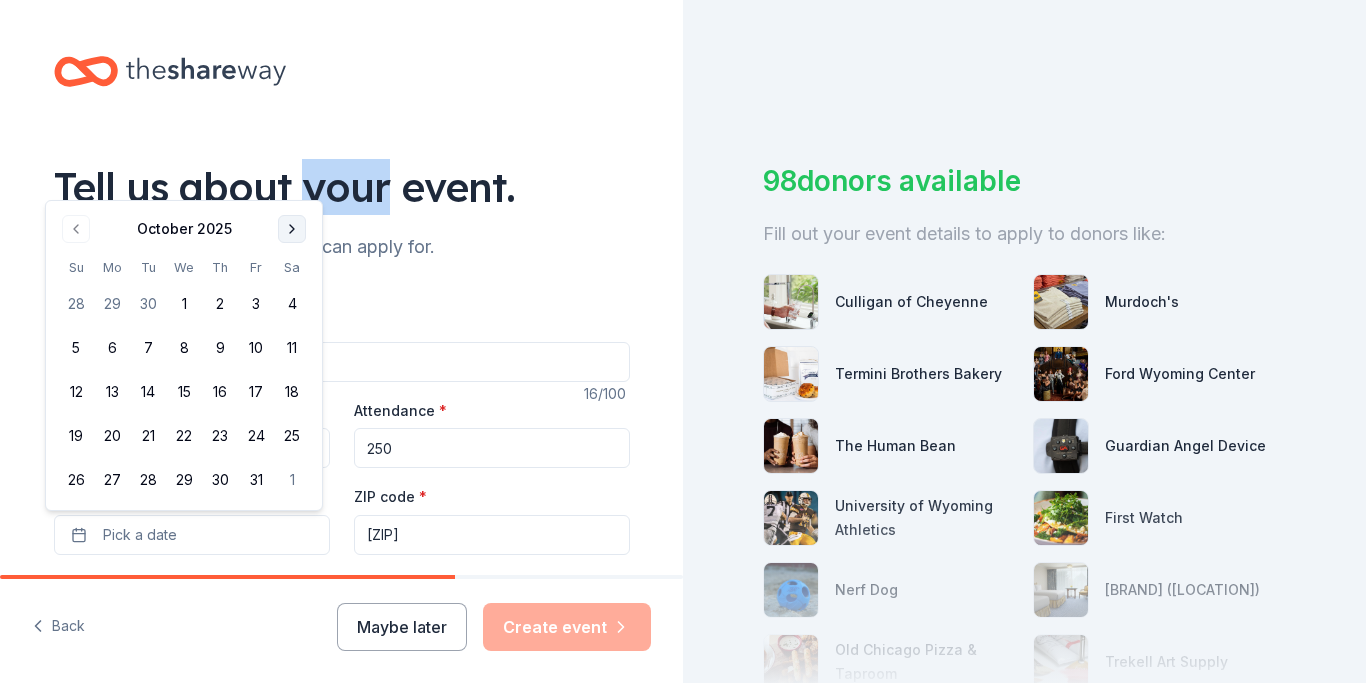 click at bounding box center (292, 229) 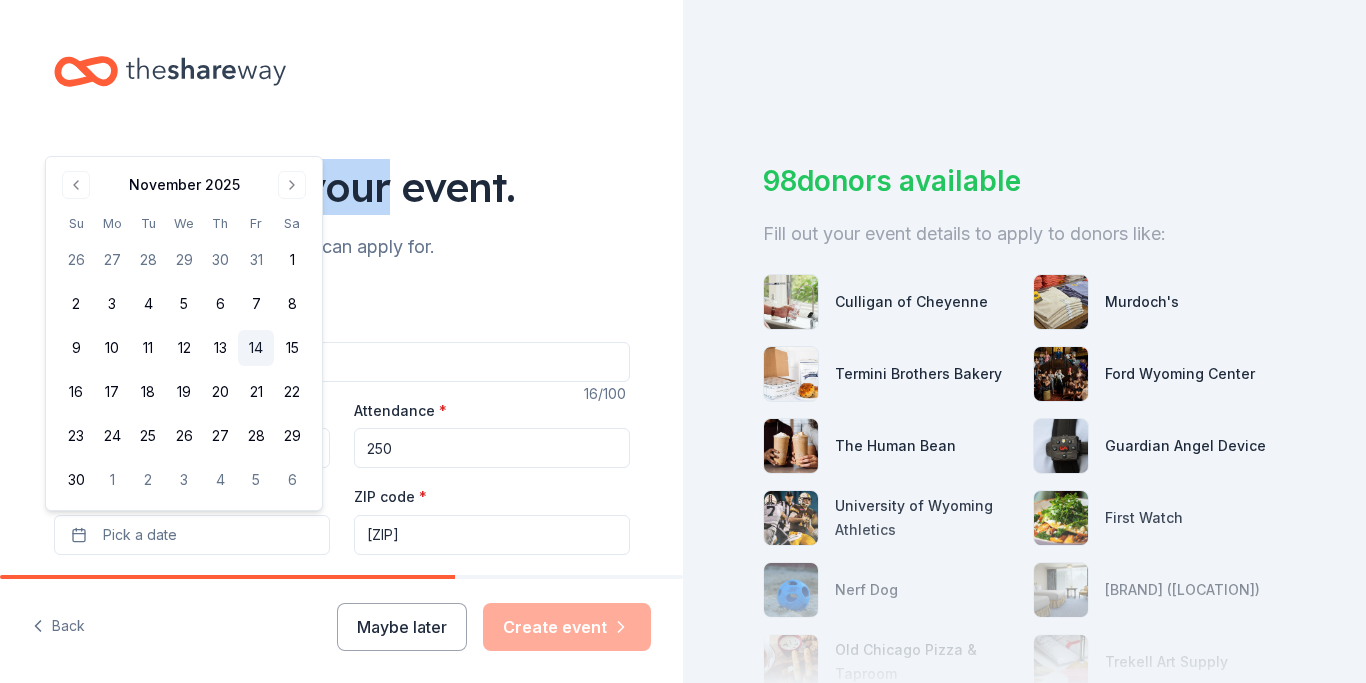 click on "14" at bounding box center [256, 348] 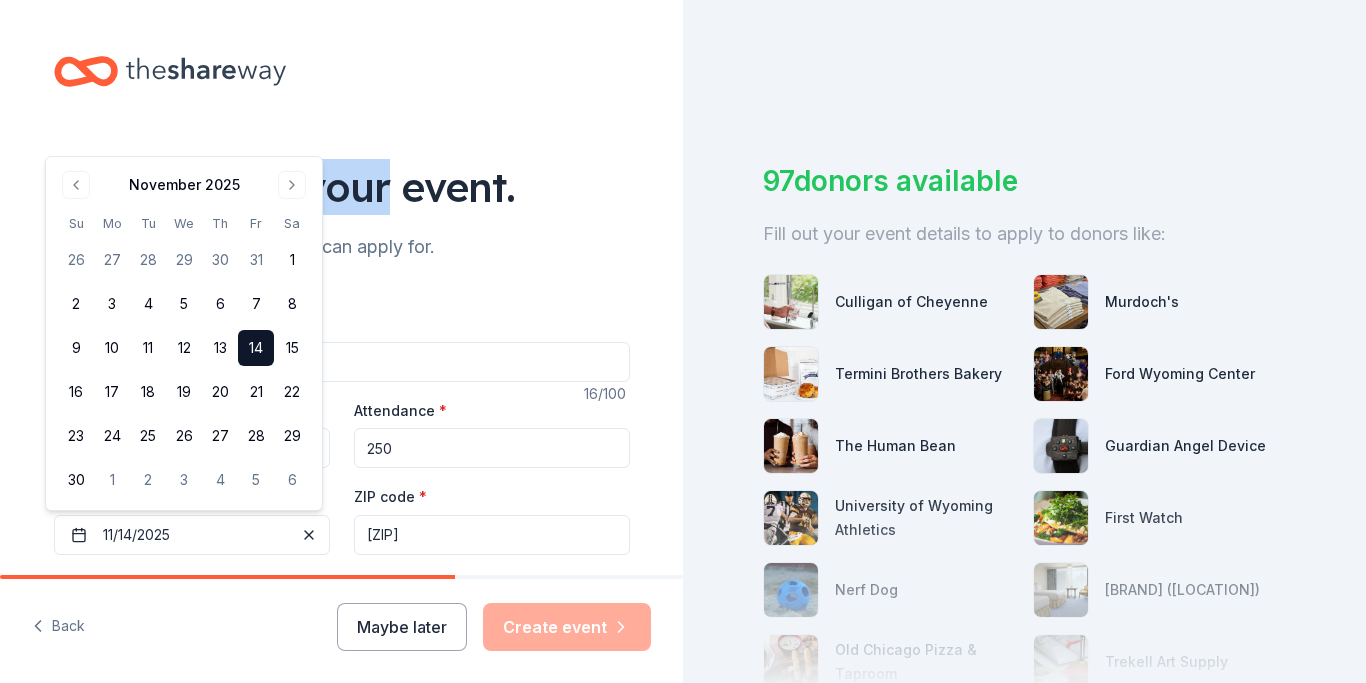 click on "[BRAND] [ZIP]" at bounding box center (342, 665) 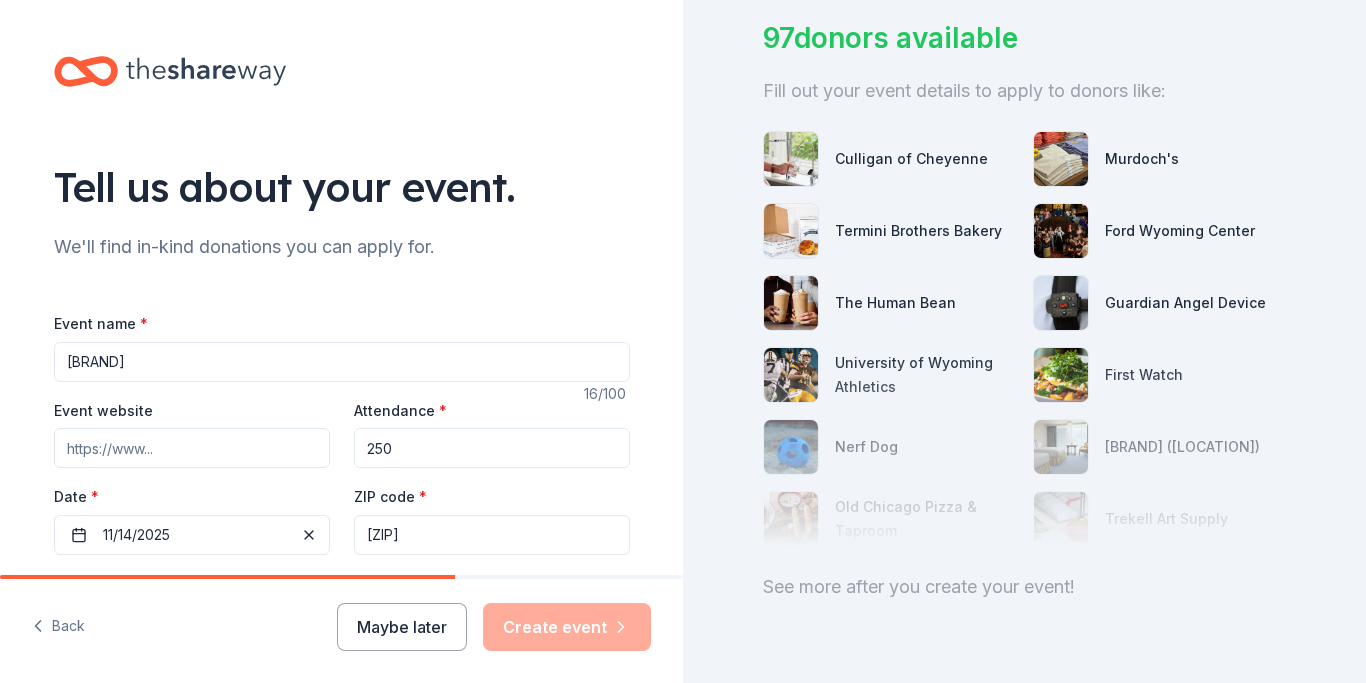 scroll, scrollTop: 206, scrollLeft: 0, axis: vertical 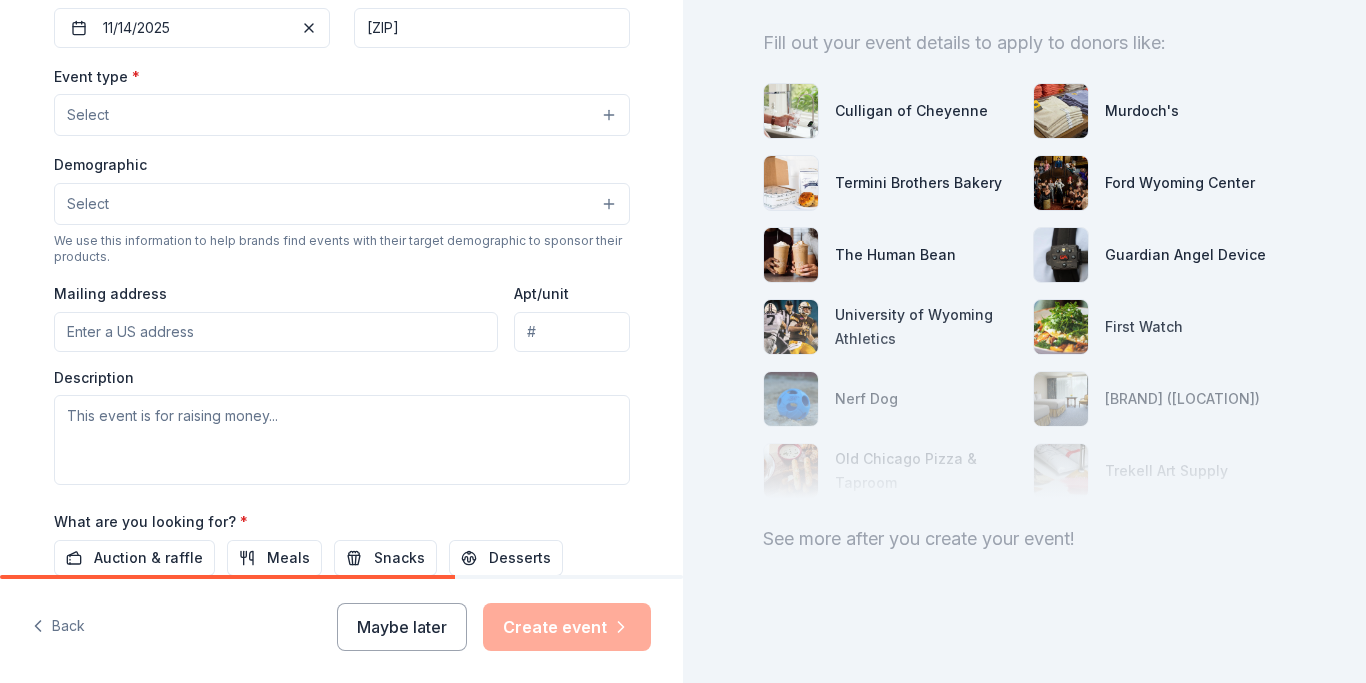 click on "Select" at bounding box center [342, 115] 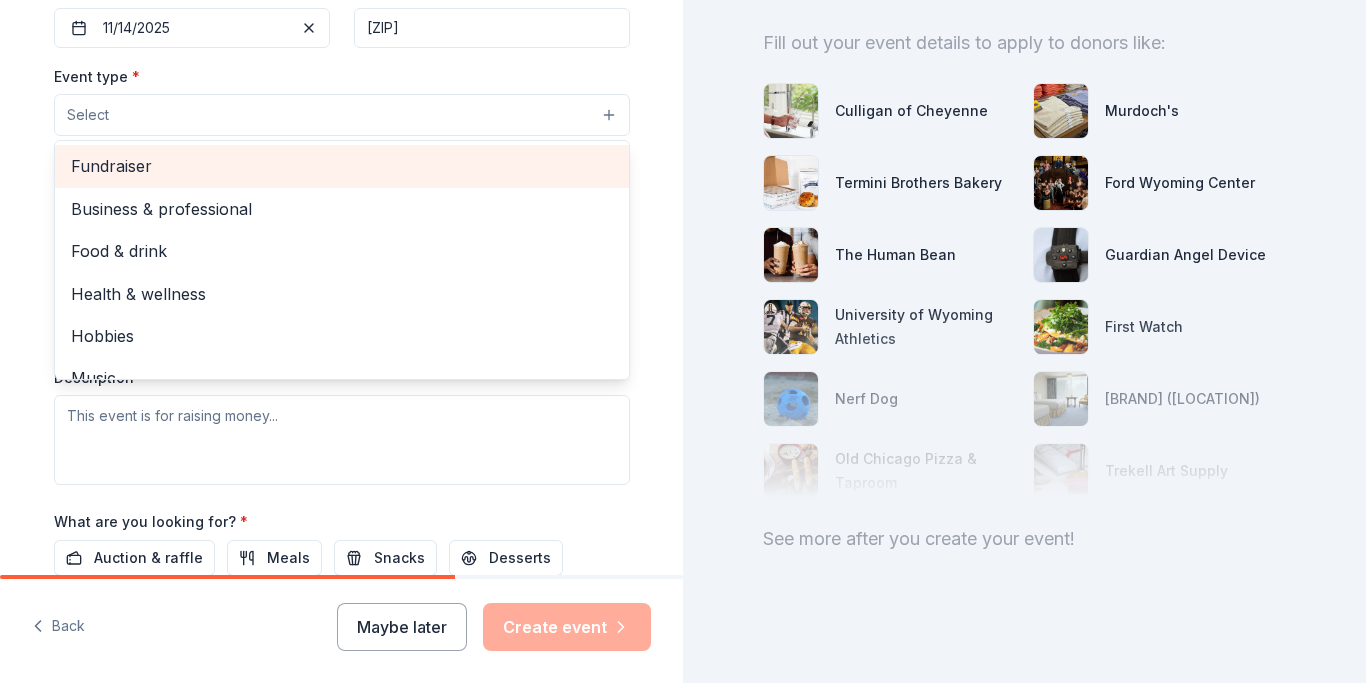 click on "Fundraiser" at bounding box center [342, 166] 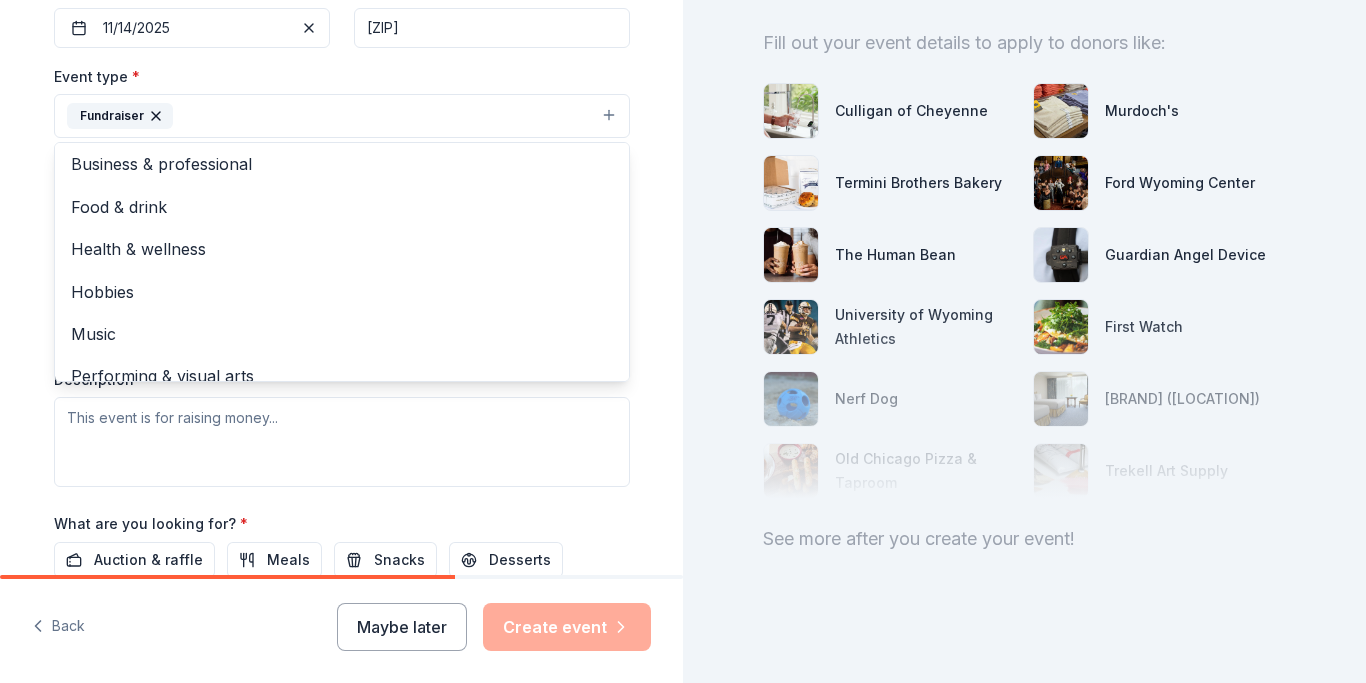 scroll, scrollTop: 1, scrollLeft: 0, axis: vertical 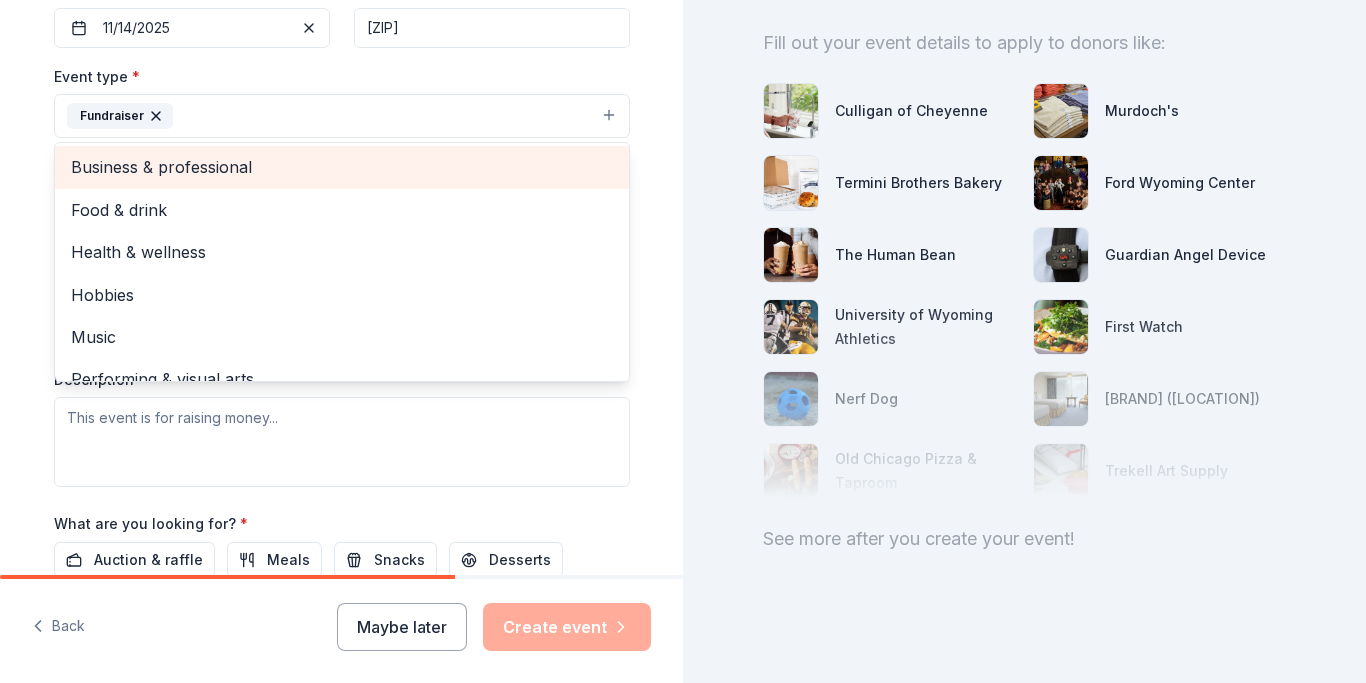 click on "Business & professional" at bounding box center [342, 167] 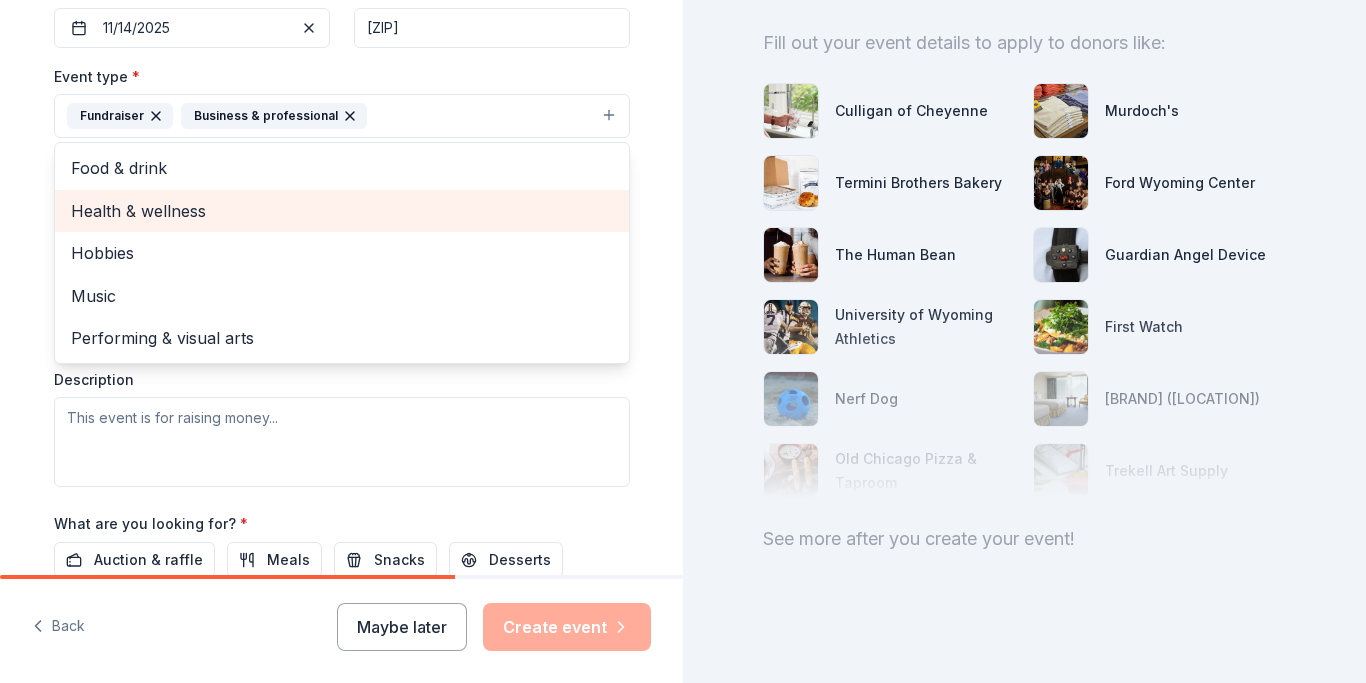 click on "Health & wellness" at bounding box center [342, 211] 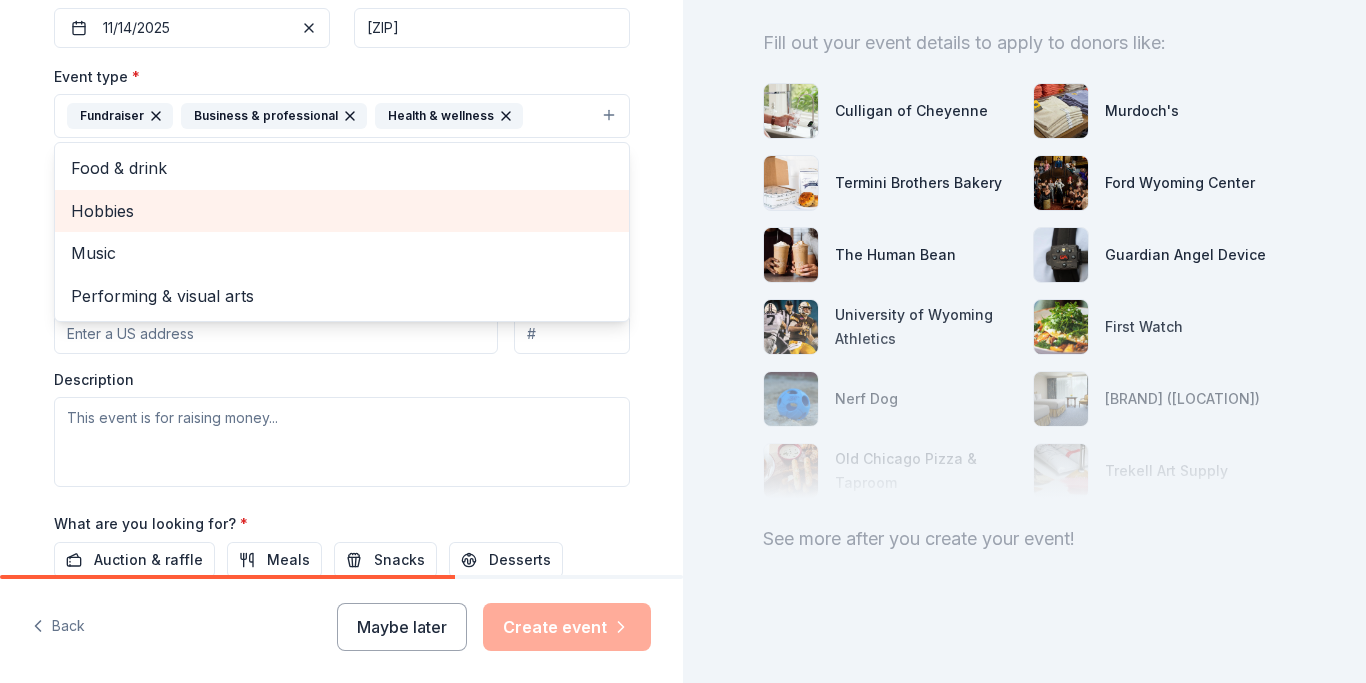click on "Hobbies" at bounding box center [342, 211] 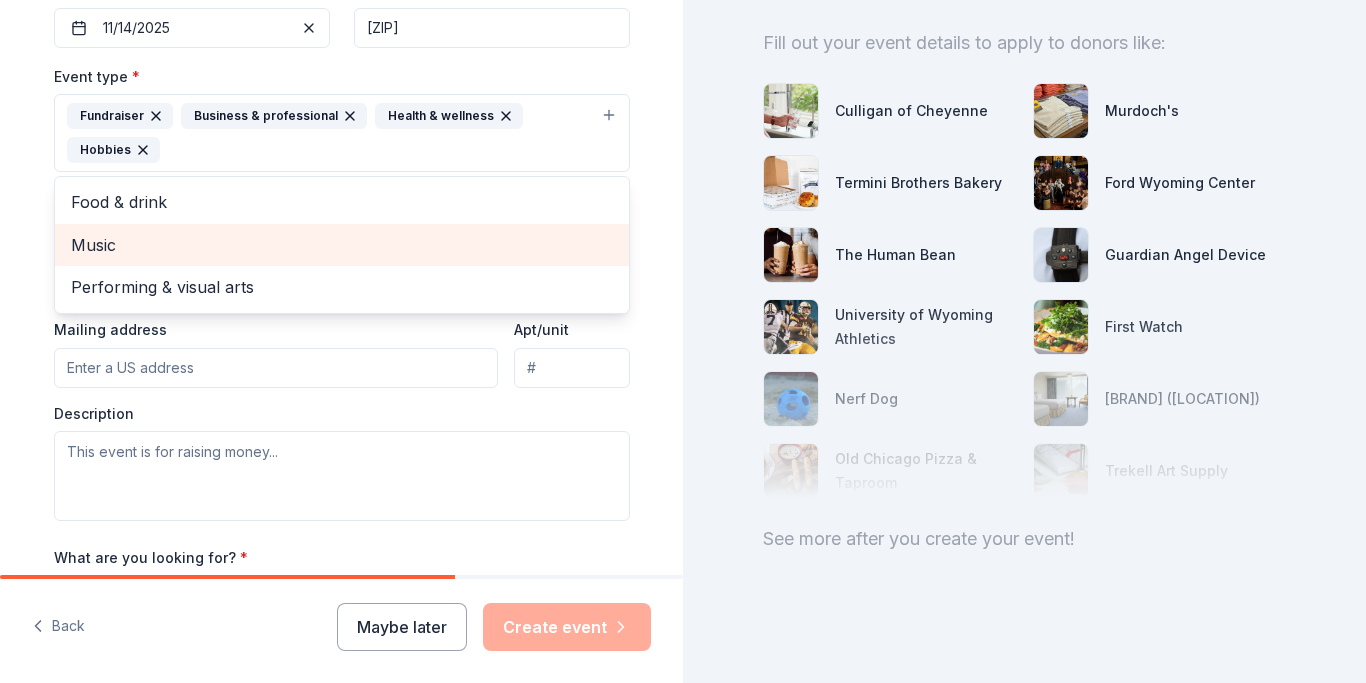 click on "Music" at bounding box center [342, 245] 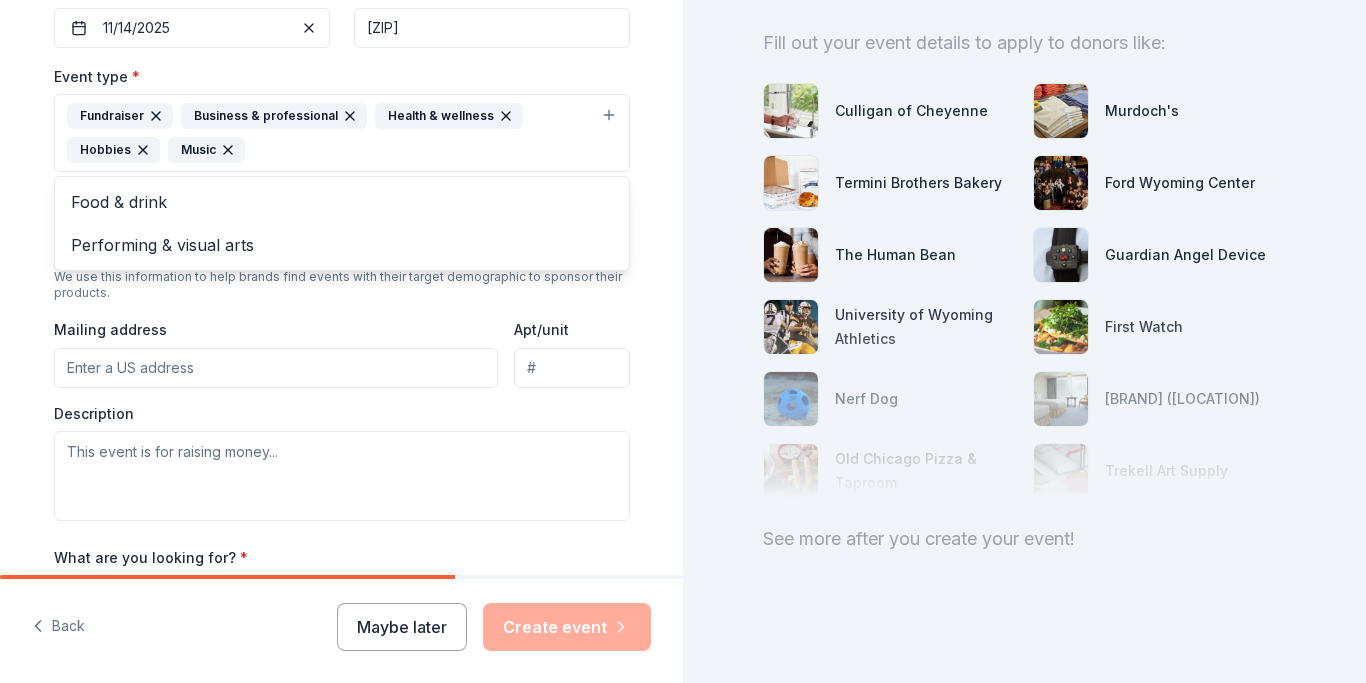 click on "[BRAND] [ZIP]" at bounding box center [342, 176] 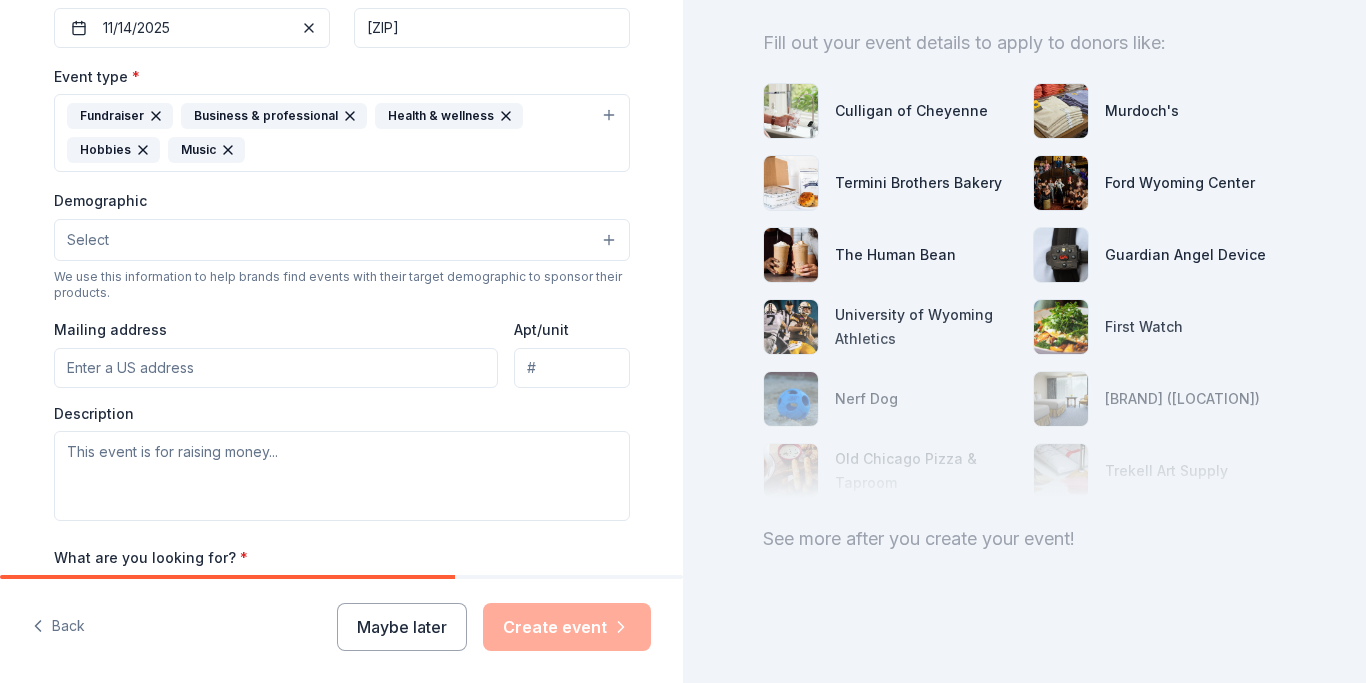 click on "Select" at bounding box center [342, 240] 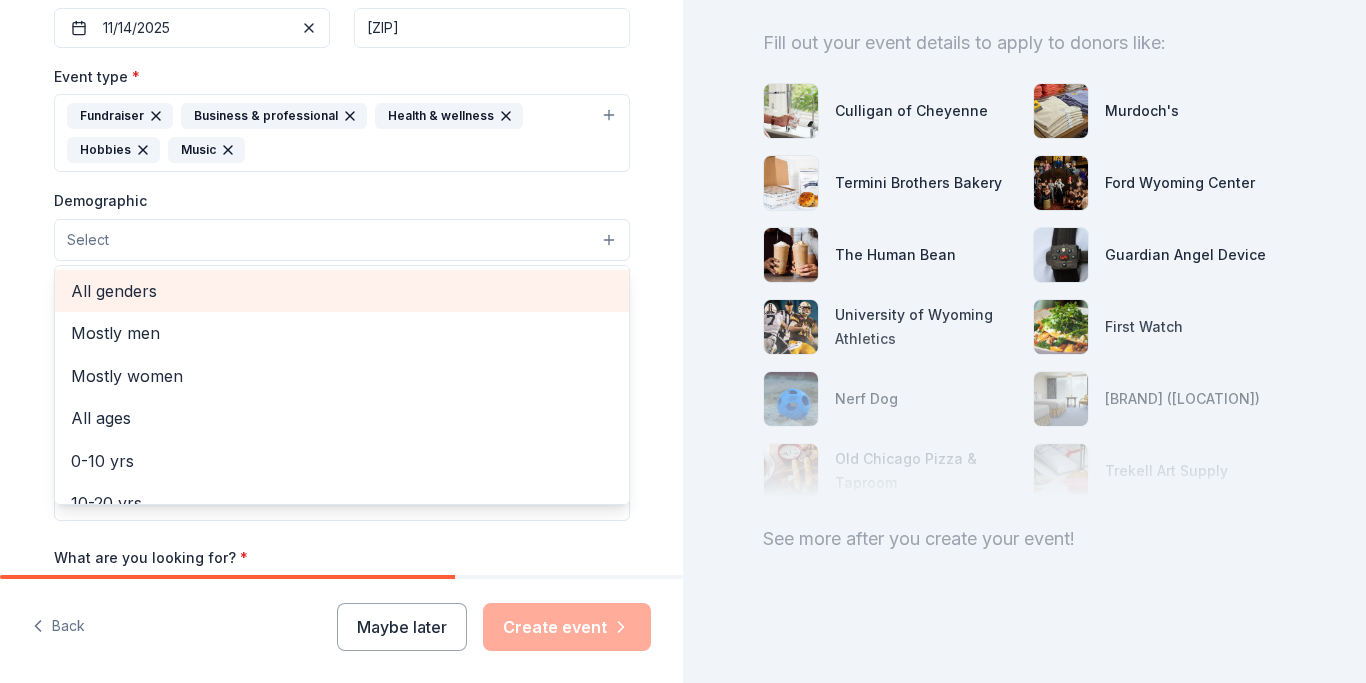 click on "All genders" at bounding box center (342, 291) 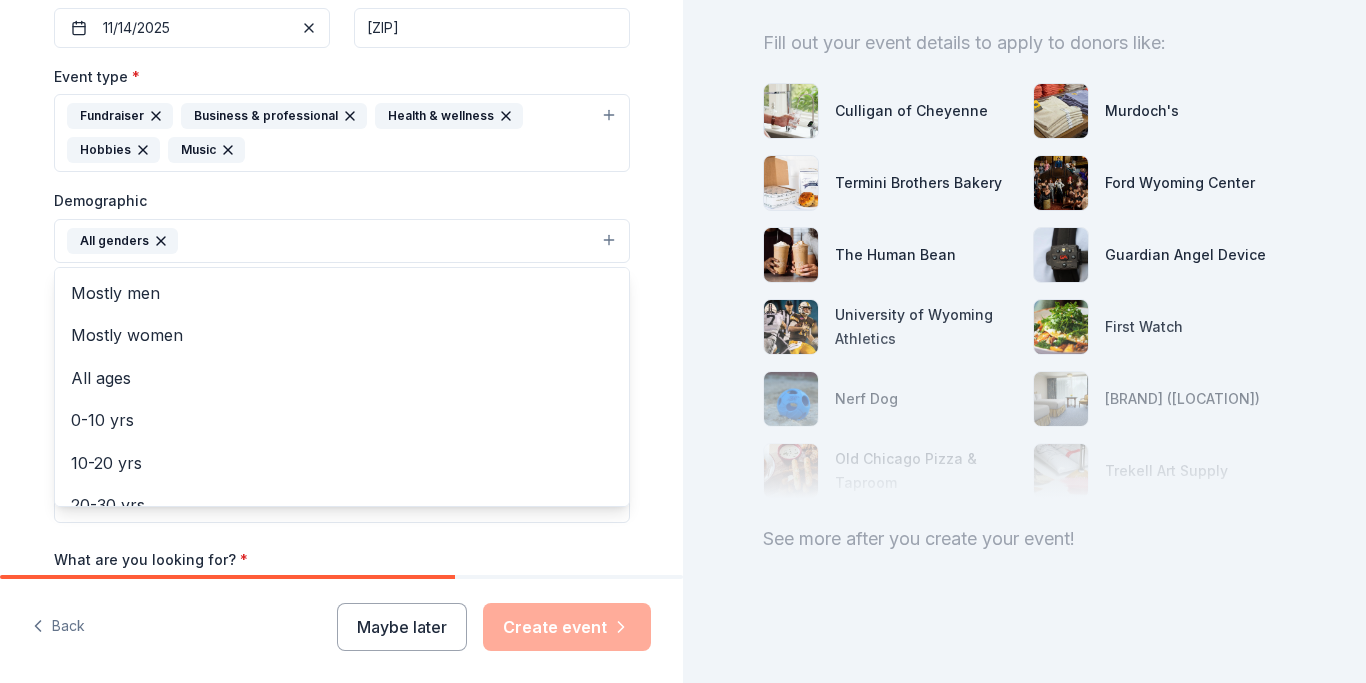 click 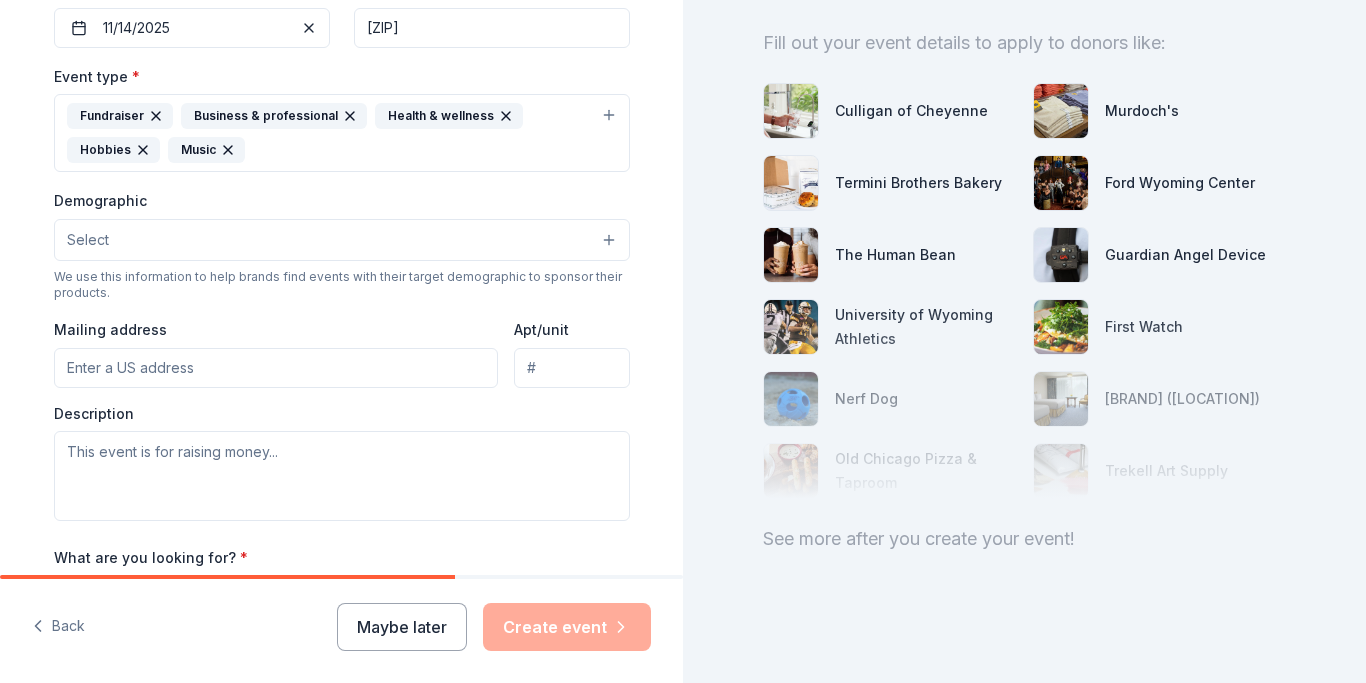 click on "Select" at bounding box center [88, 240] 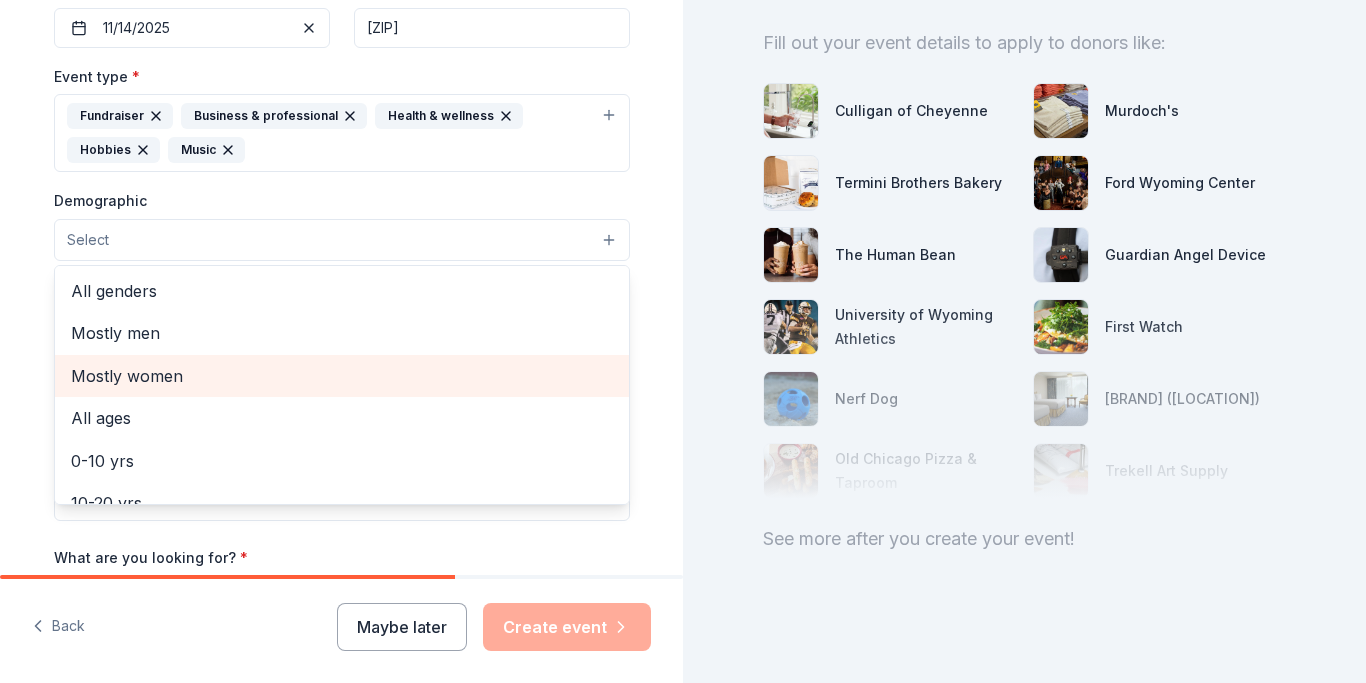 click on "Mostly women" at bounding box center [342, 376] 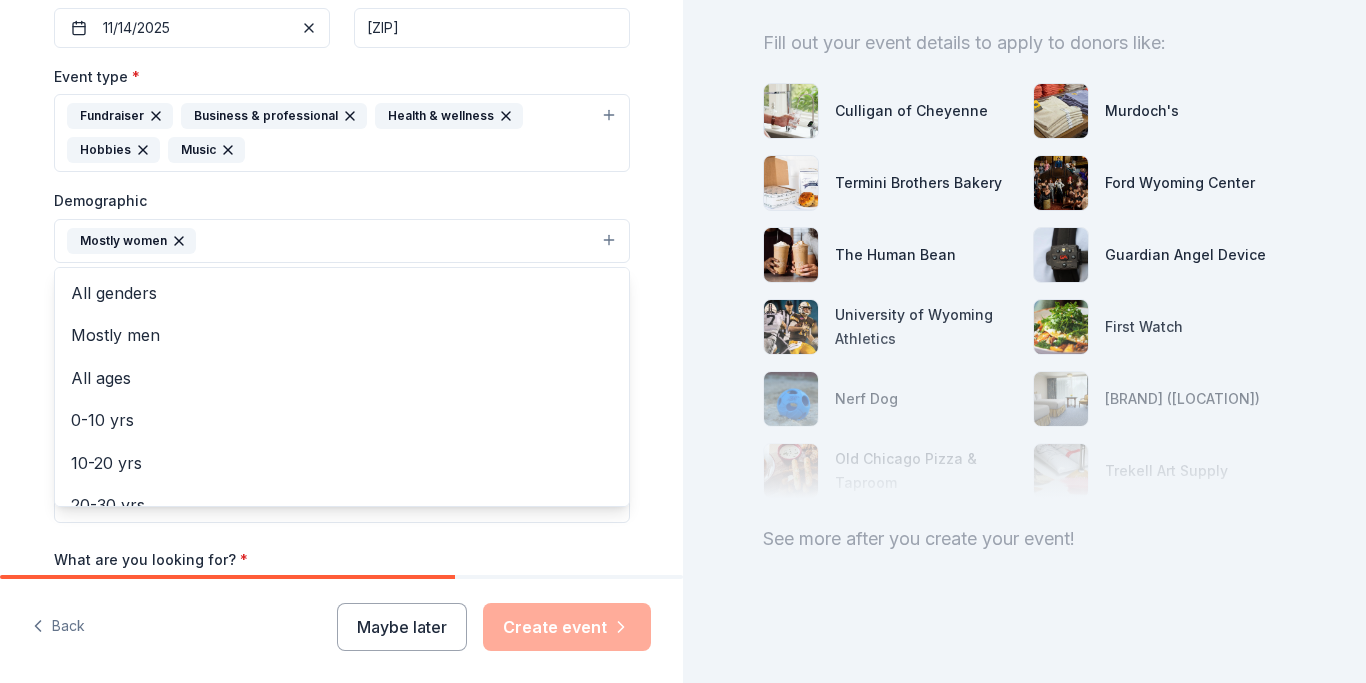 click on "[BRAND] [ZIP]" at bounding box center [342, 177] 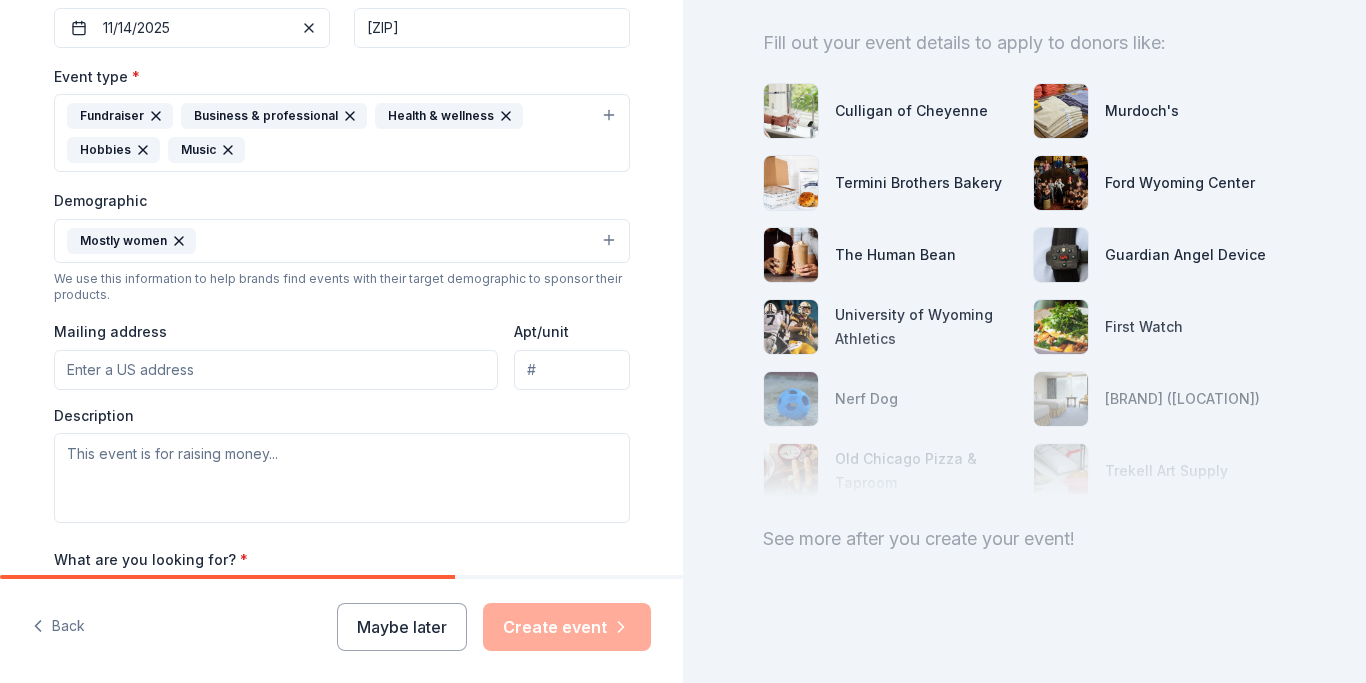 click on "Mailing address" at bounding box center [276, 370] 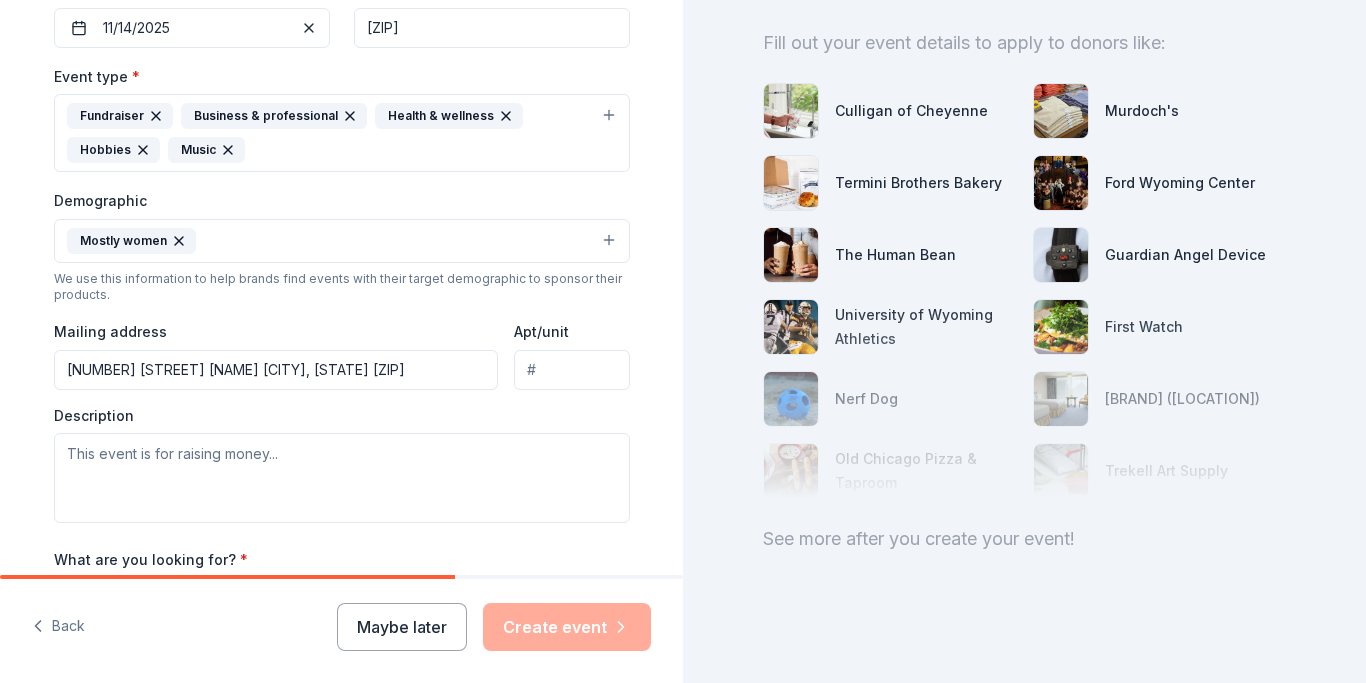 type on "[ZIP]" 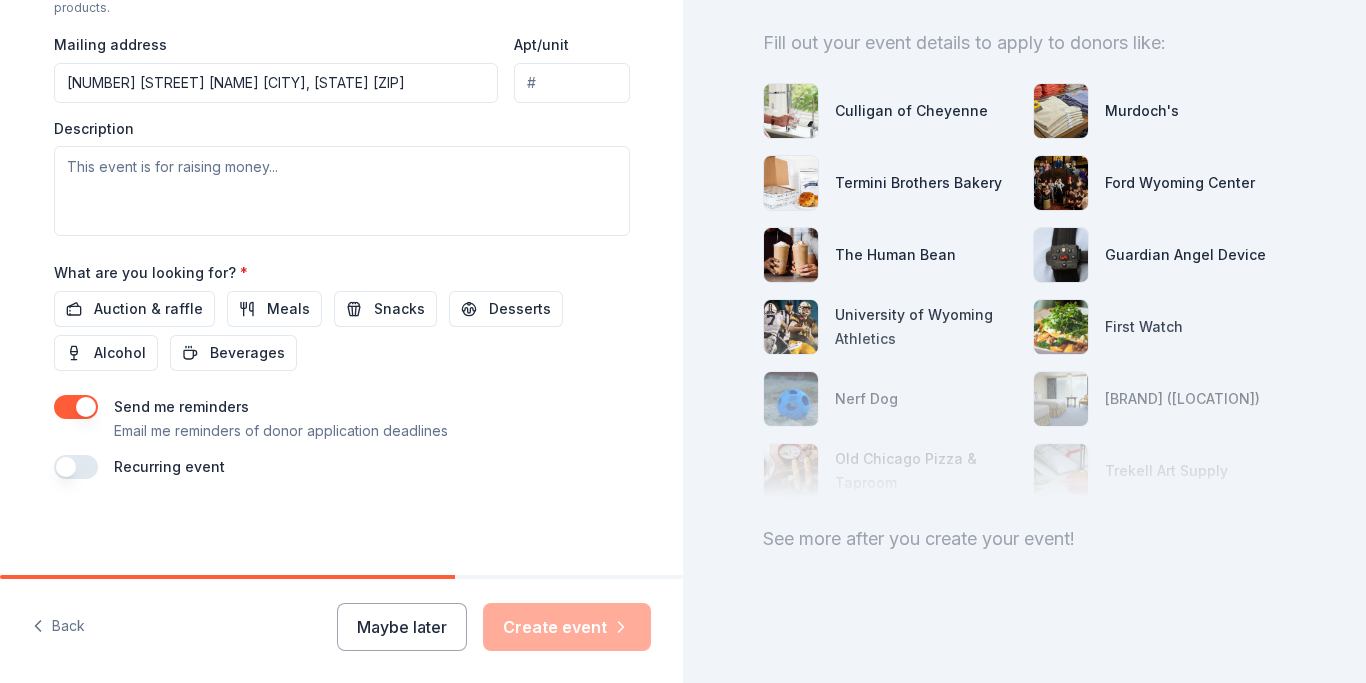 scroll, scrollTop: 782, scrollLeft: 0, axis: vertical 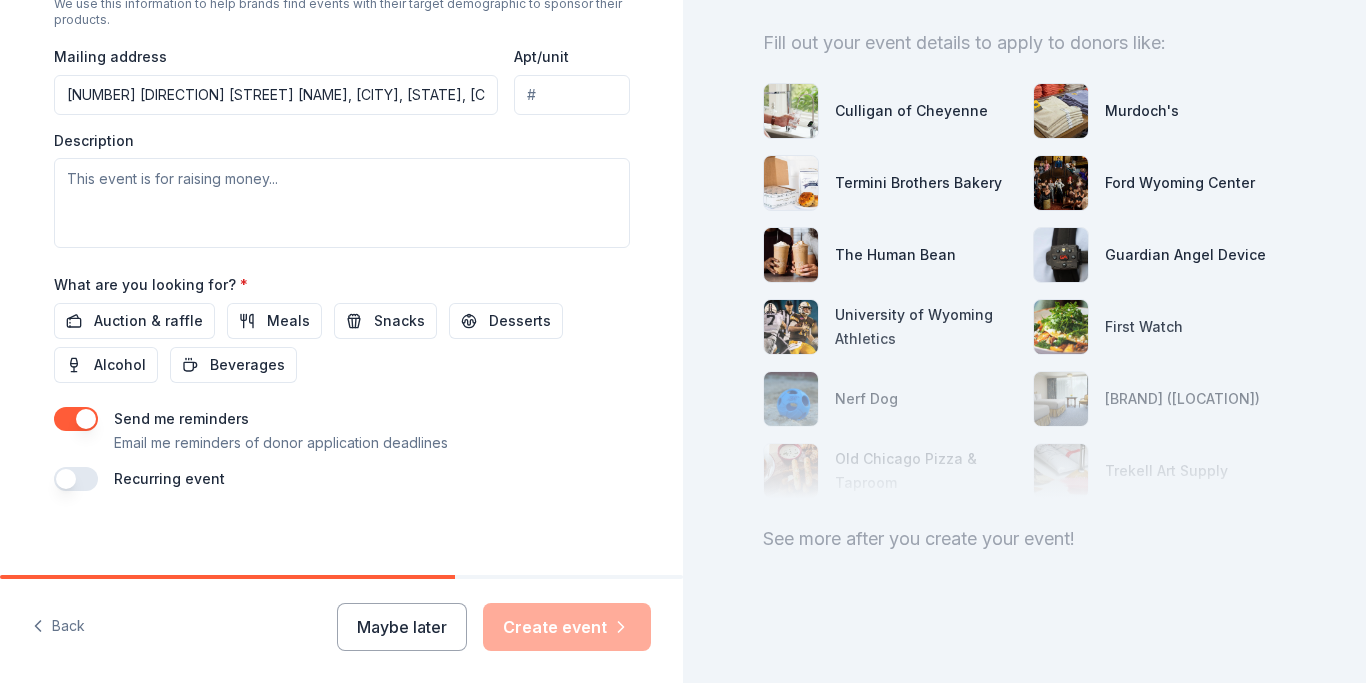 type on "[NUMBER] [DIRECTION] [STREET] [NAME], [CITY], [STATE], [ZIP]" 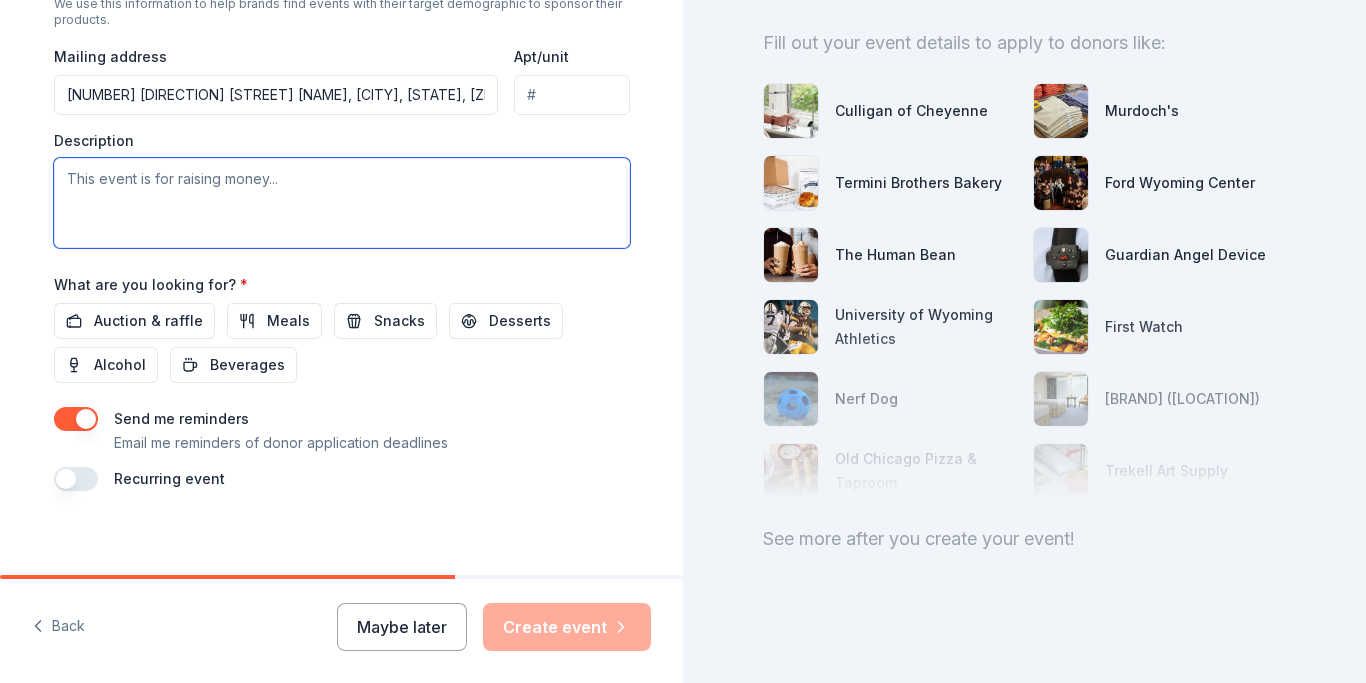 click at bounding box center (342, 203) 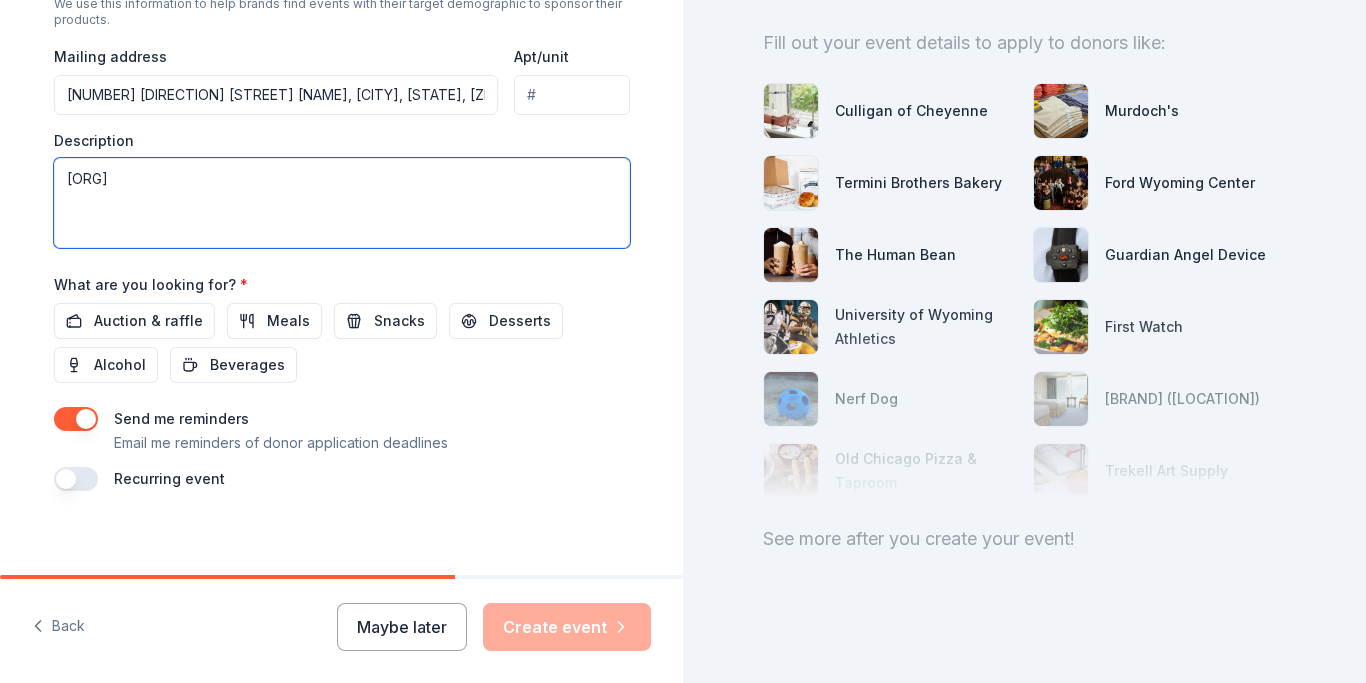 click on "[ORG]" at bounding box center [342, 203] 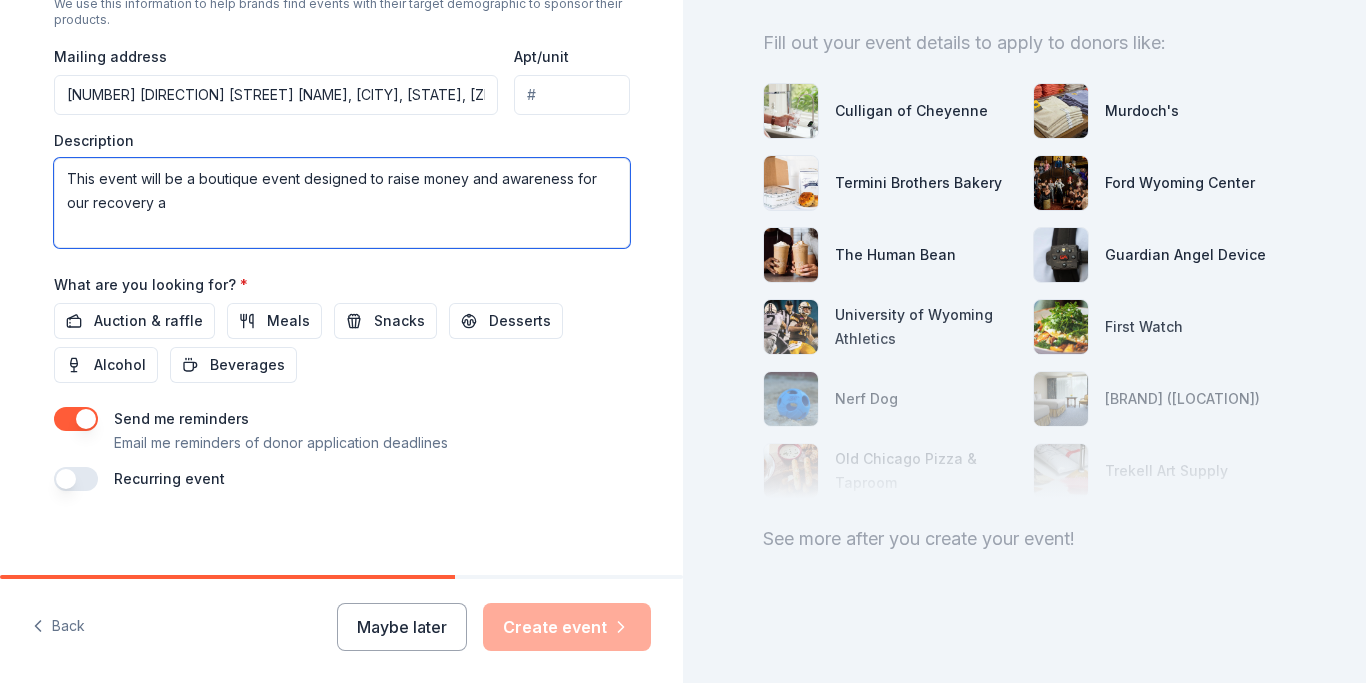 click on "This event will be a boutique event designed to raise money and awareness for our recovery a" at bounding box center [342, 203] 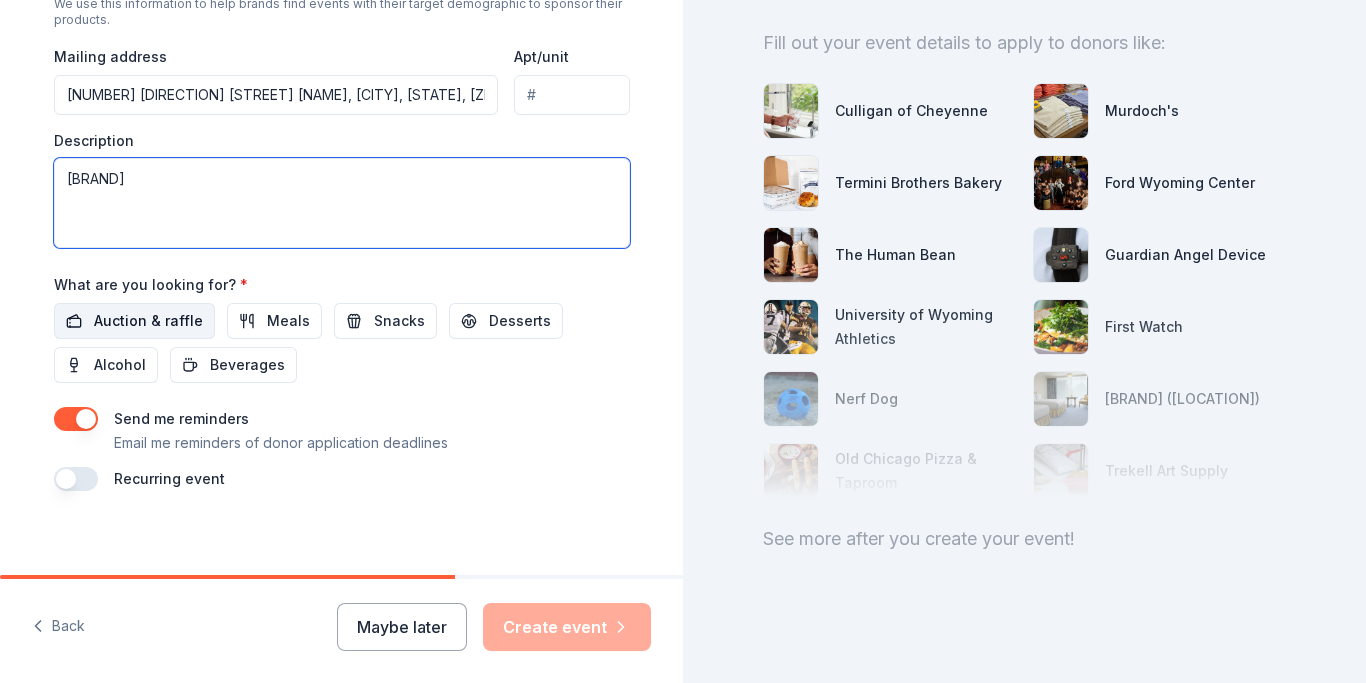 type on "[BRAND]" 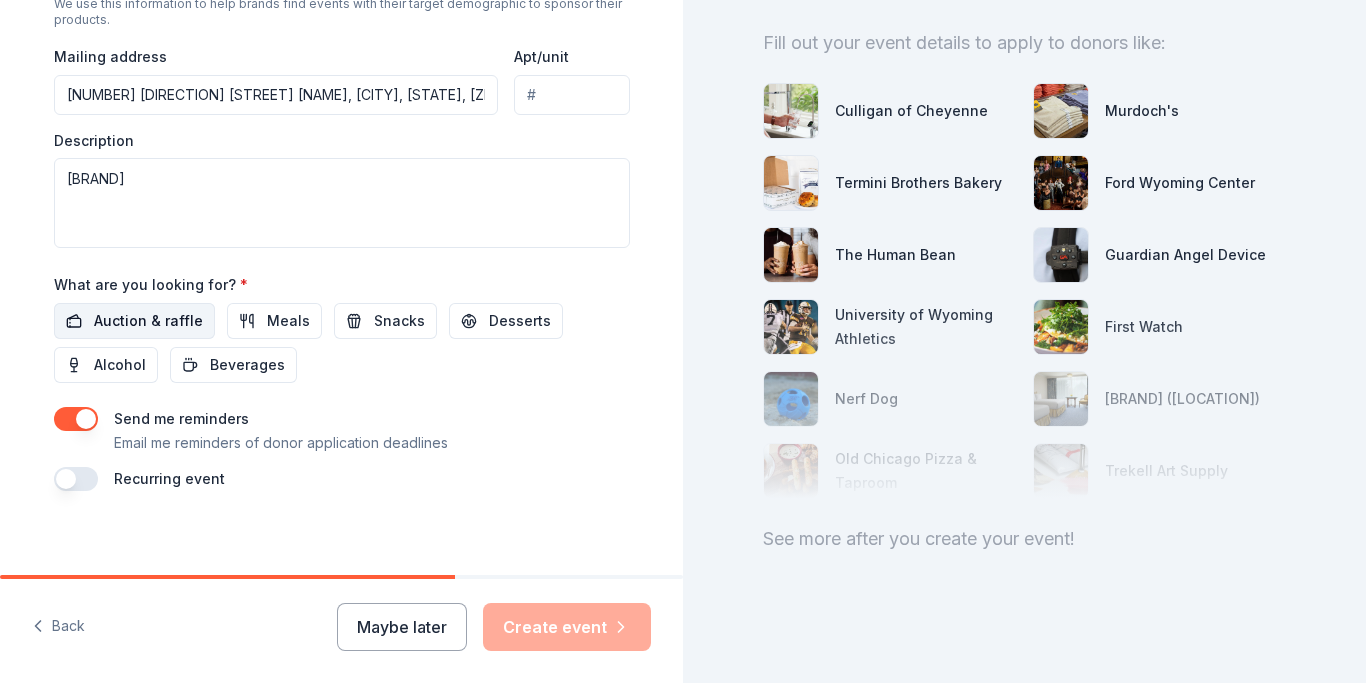 click on "Auction & raffle" at bounding box center (148, 321) 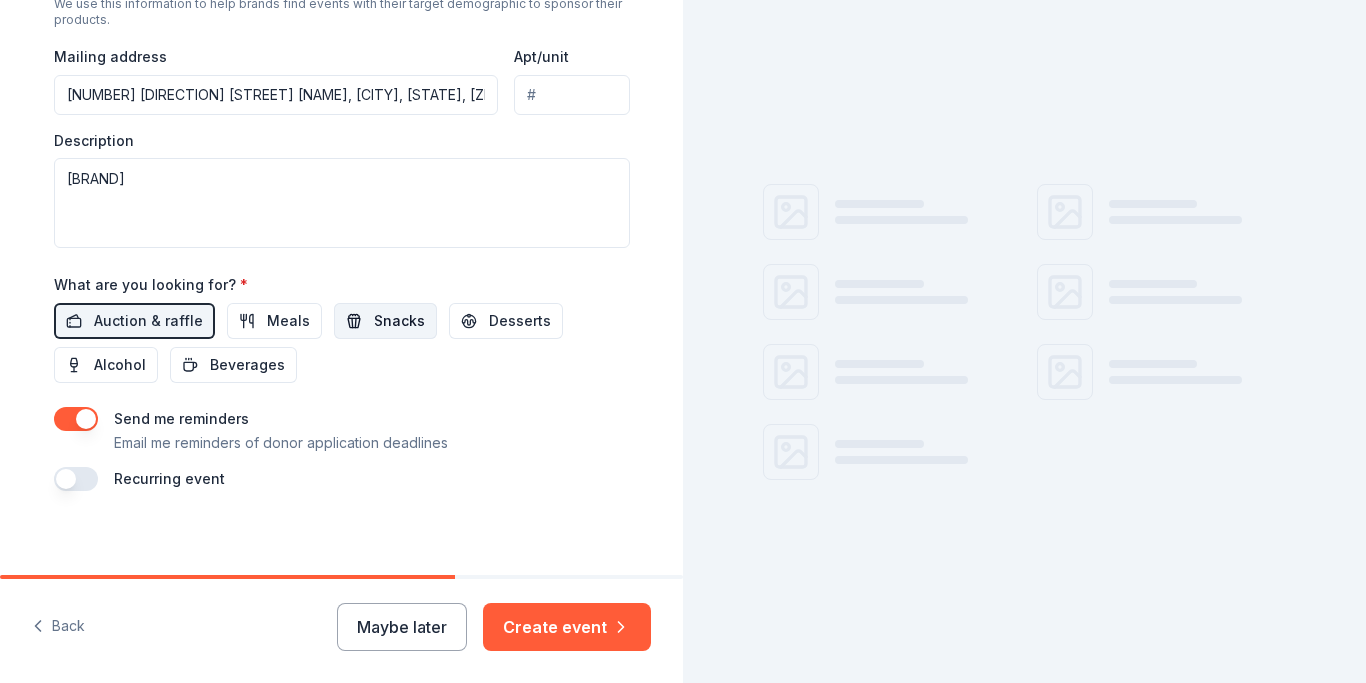 click on "Snacks" at bounding box center (385, 321) 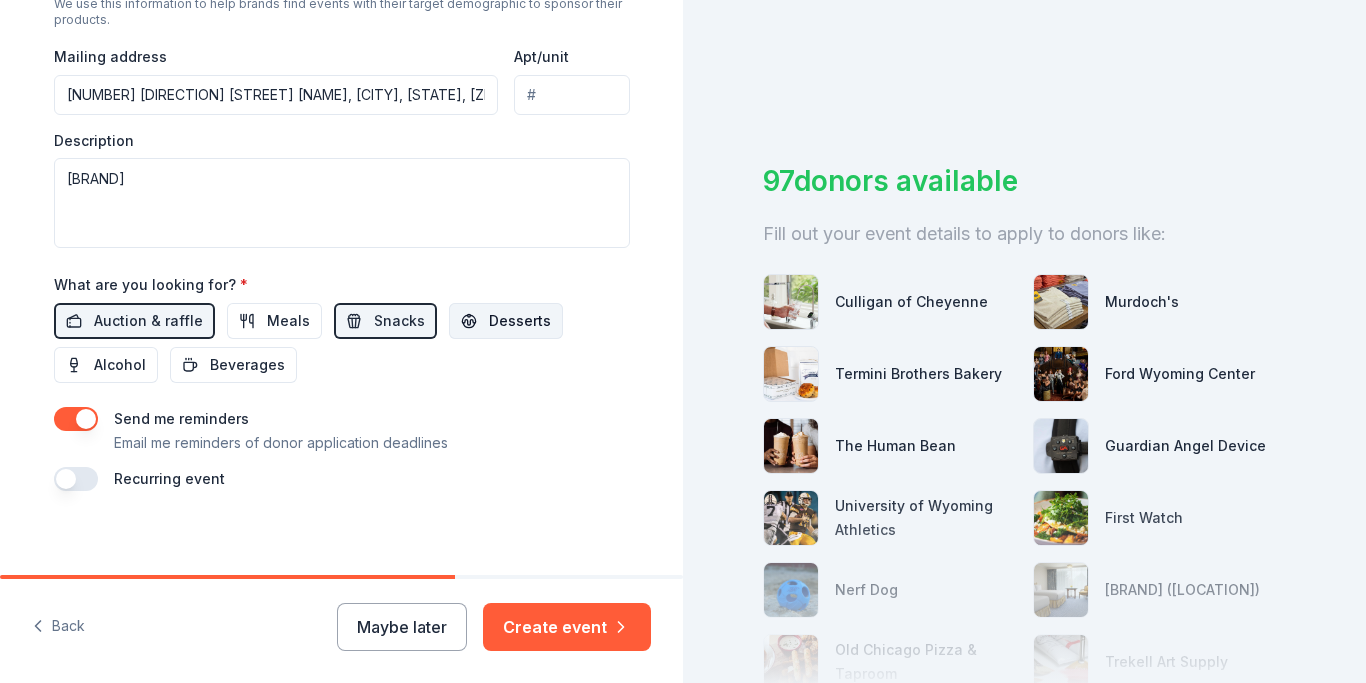 click on "Desserts" at bounding box center (506, 321) 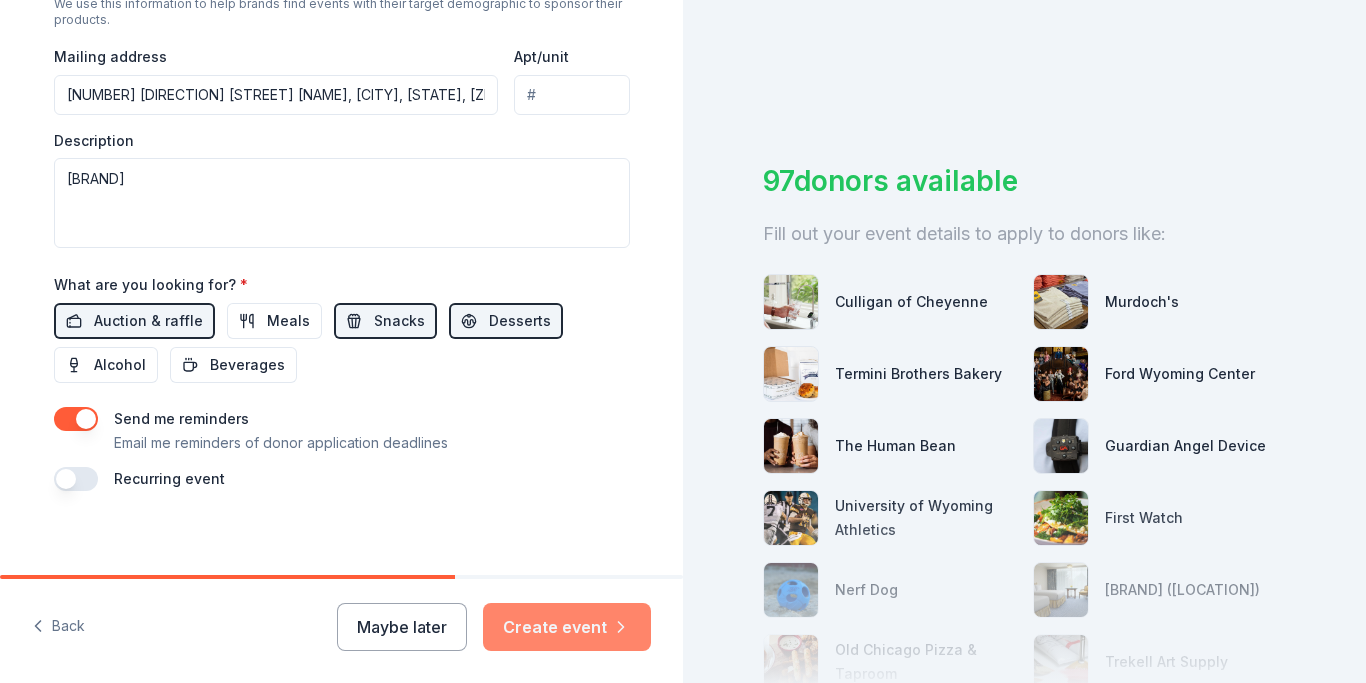 click on "Create event" at bounding box center (567, 627) 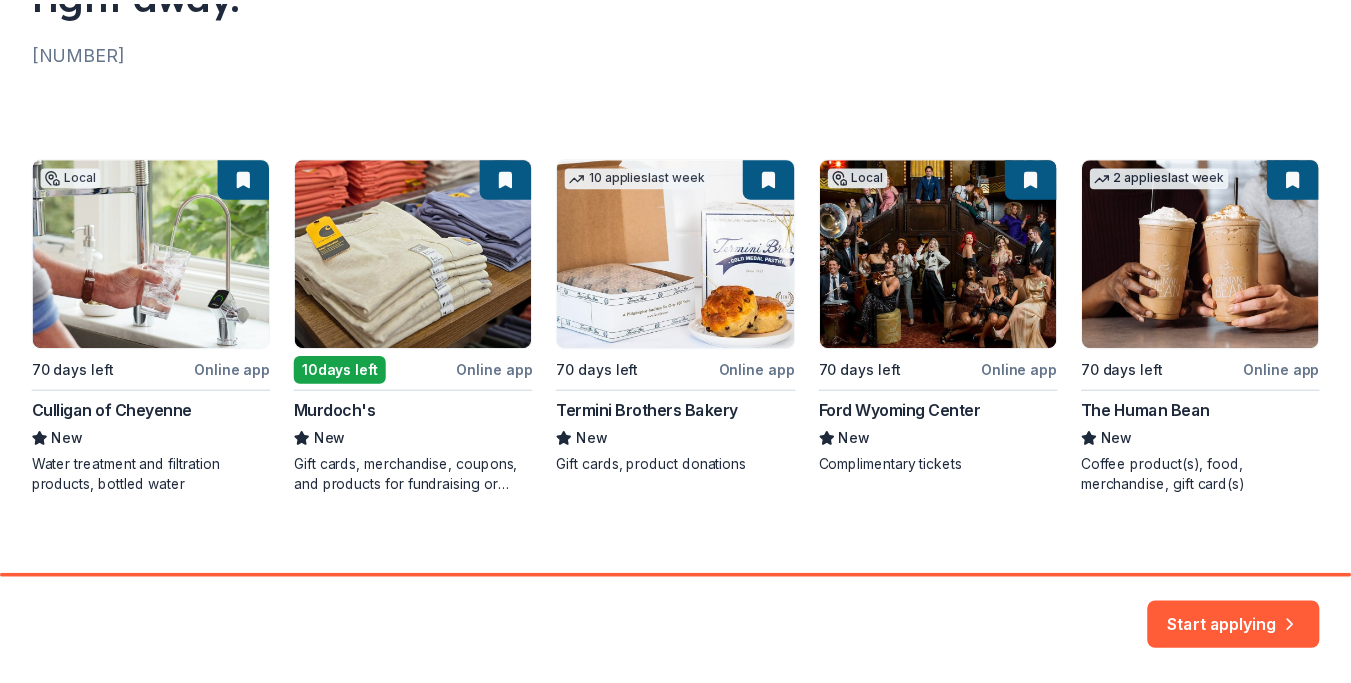 scroll, scrollTop: 254, scrollLeft: 0, axis: vertical 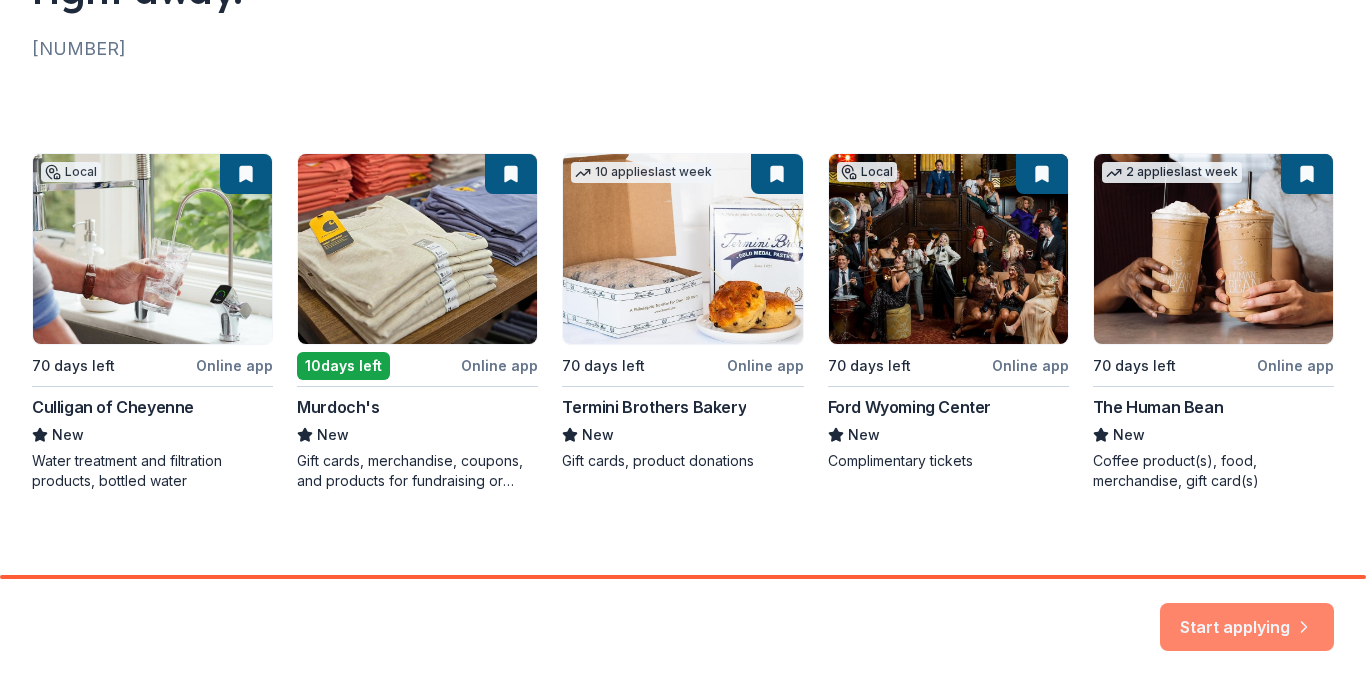 click on "Start applying" at bounding box center [1247, 615] 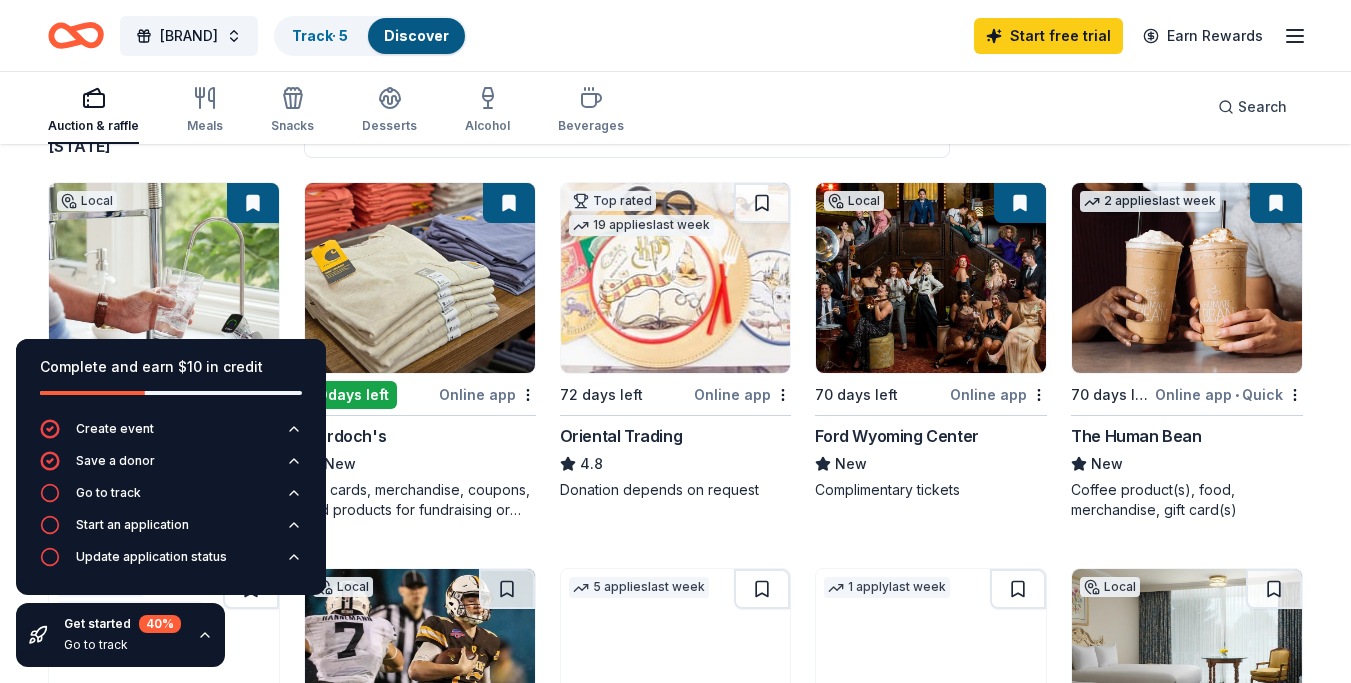scroll, scrollTop: 194, scrollLeft: 0, axis: vertical 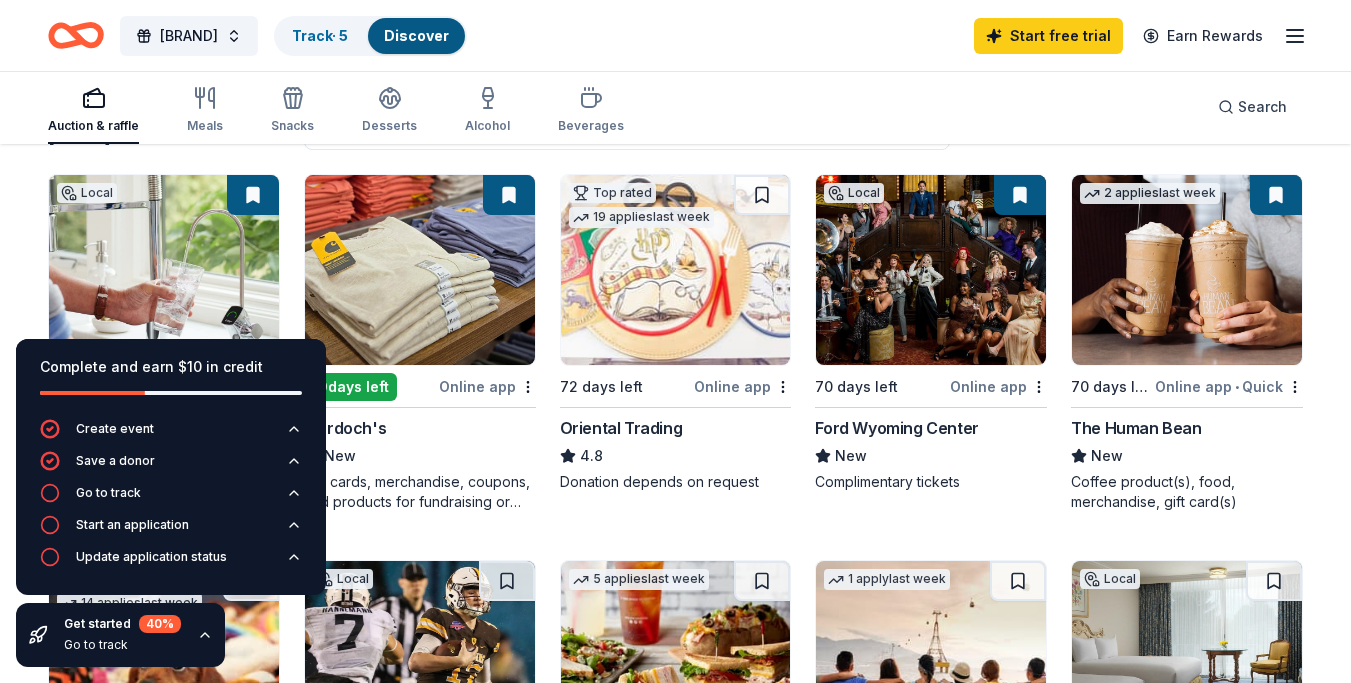 click 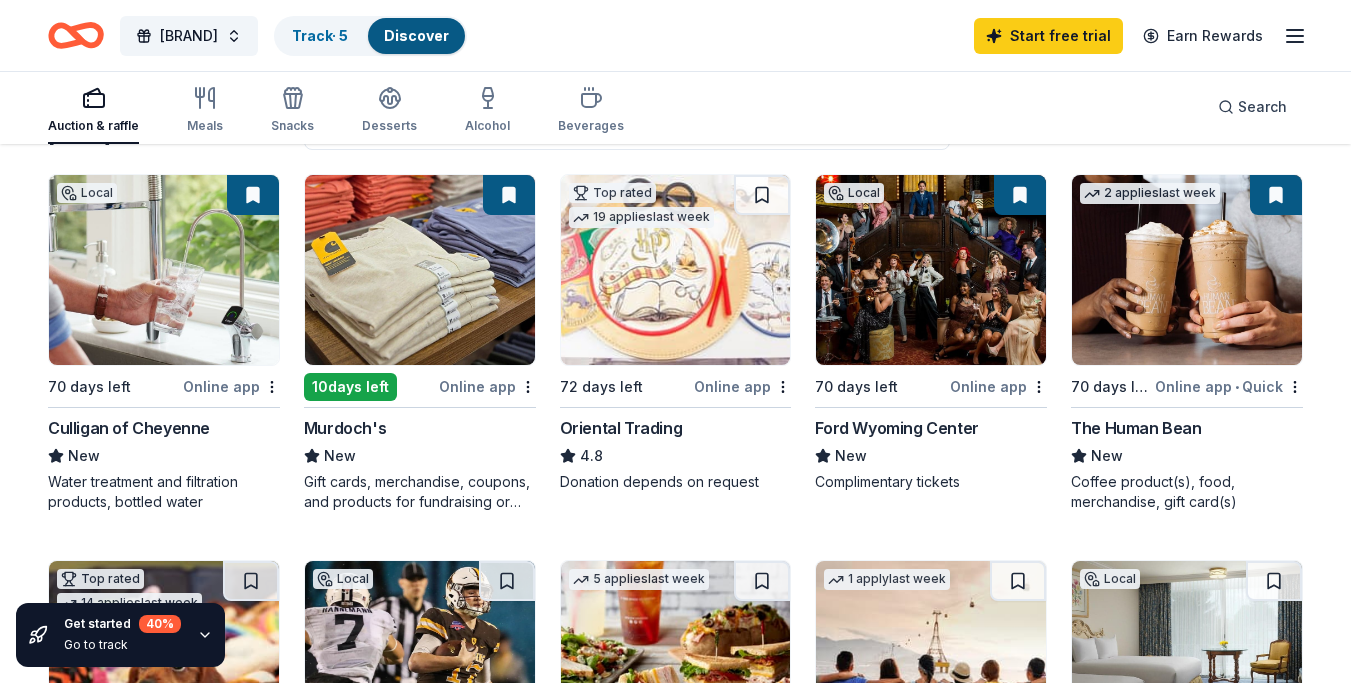 click at bounding box center [420, 270] 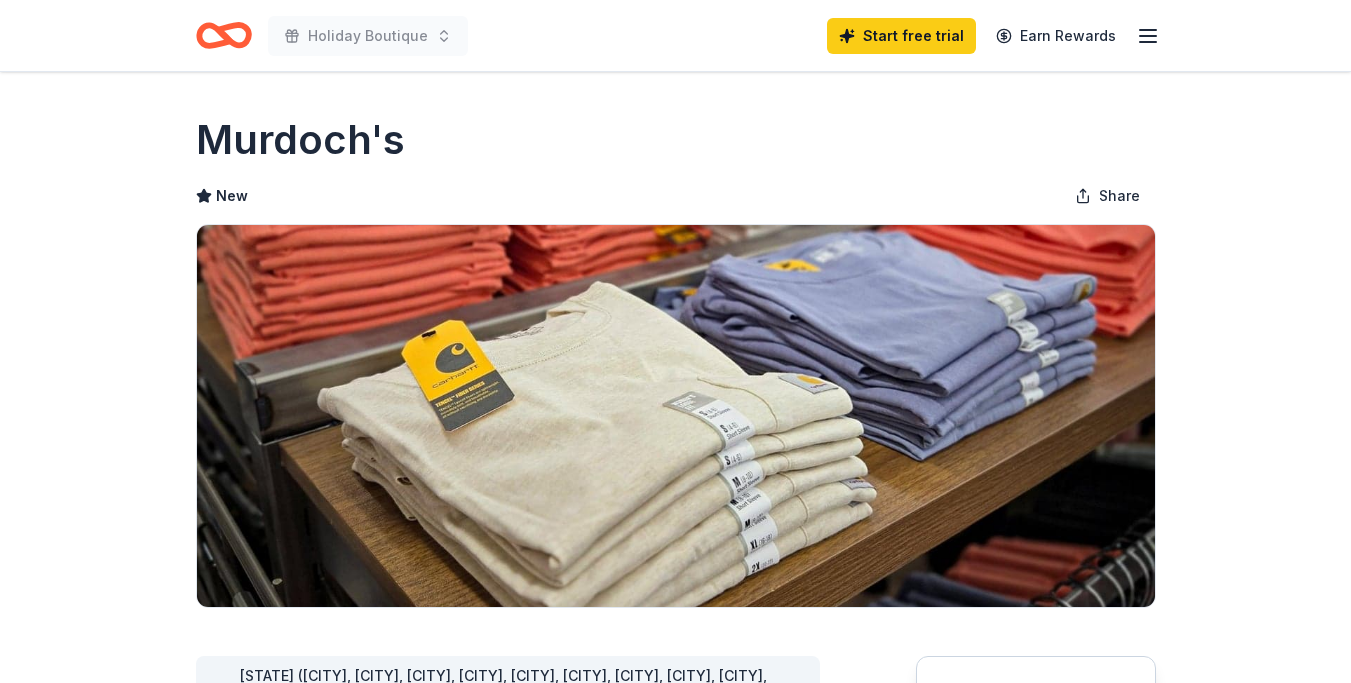 scroll, scrollTop: 0, scrollLeft: 0, axis: both 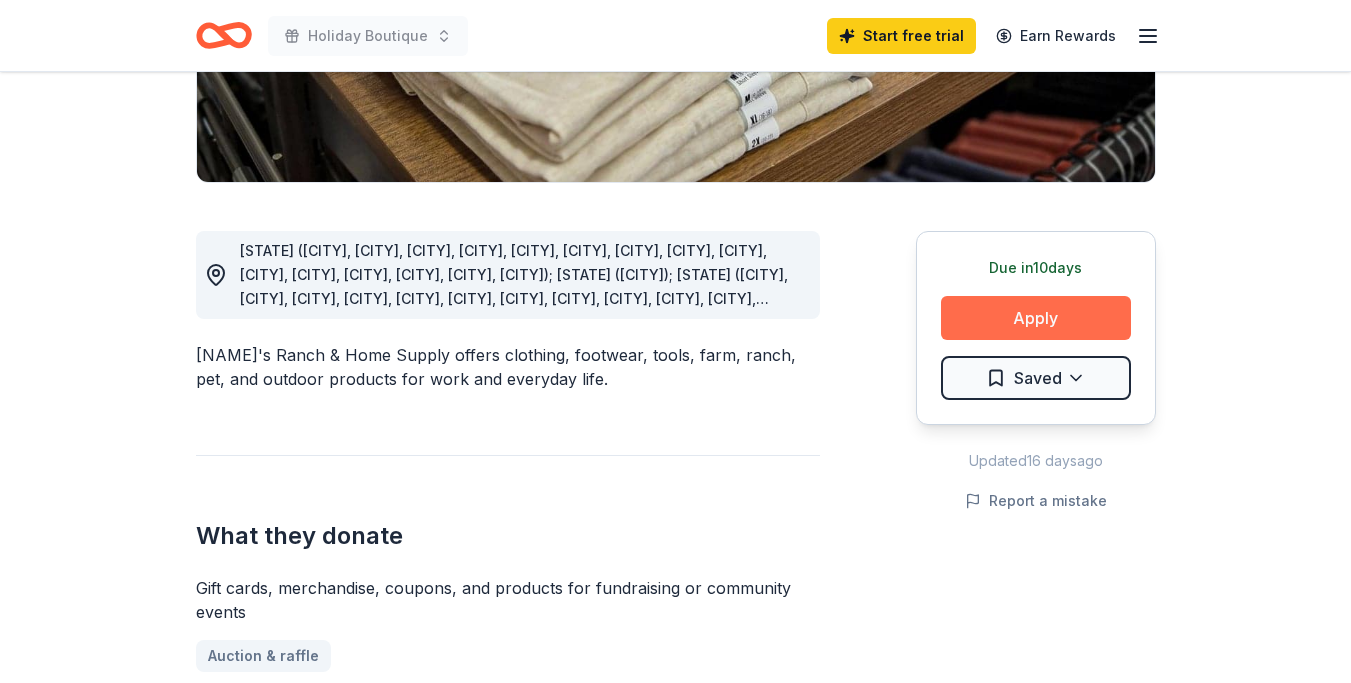 click on "Apply" at bounding box center (1036, 318) 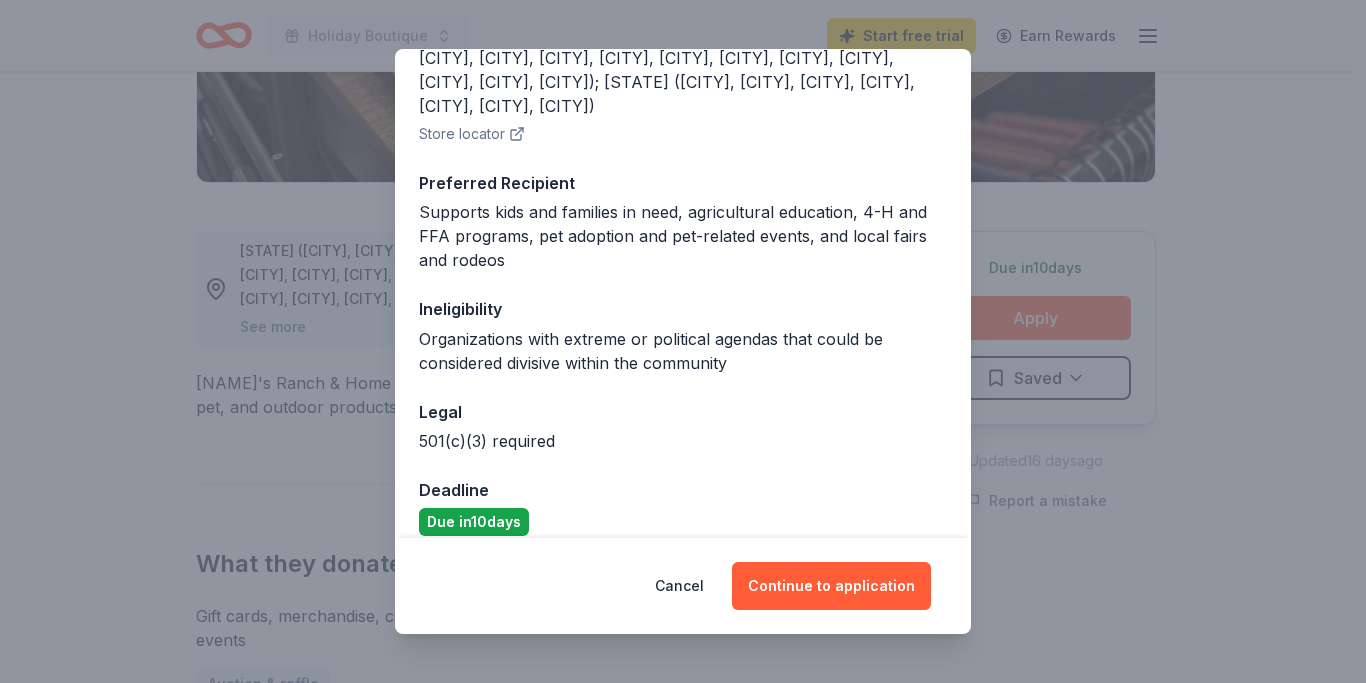 scroll, scrollTop: 415, scrollLeft: 0, axis: vertical 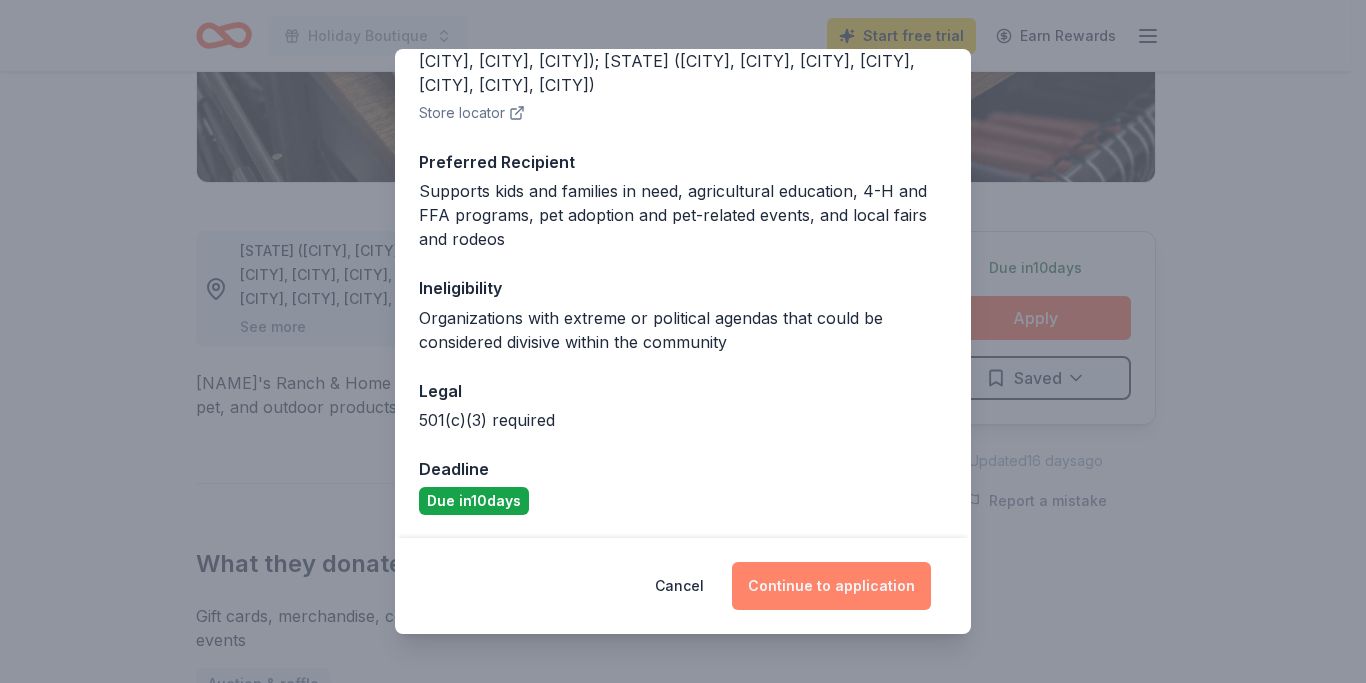 click on "Continue to application" at bounding box center (831, 586) 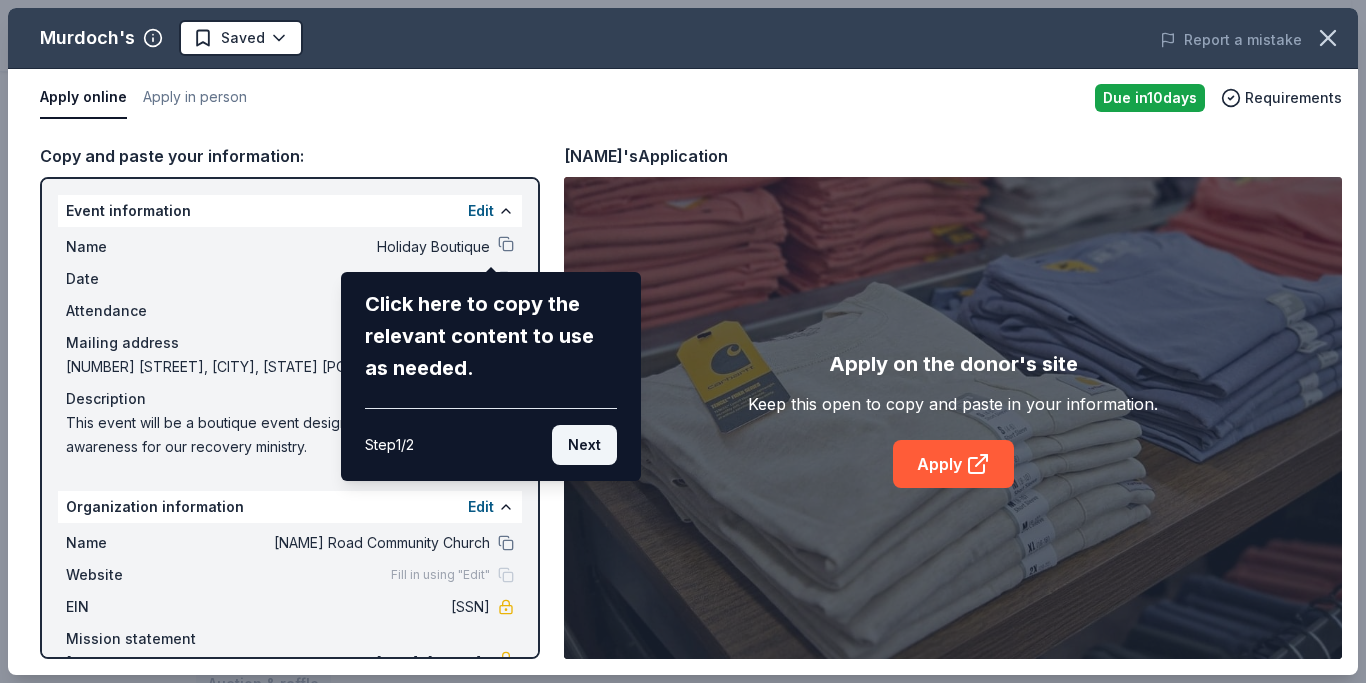 click on "Next" at bounding box center (584, 445) 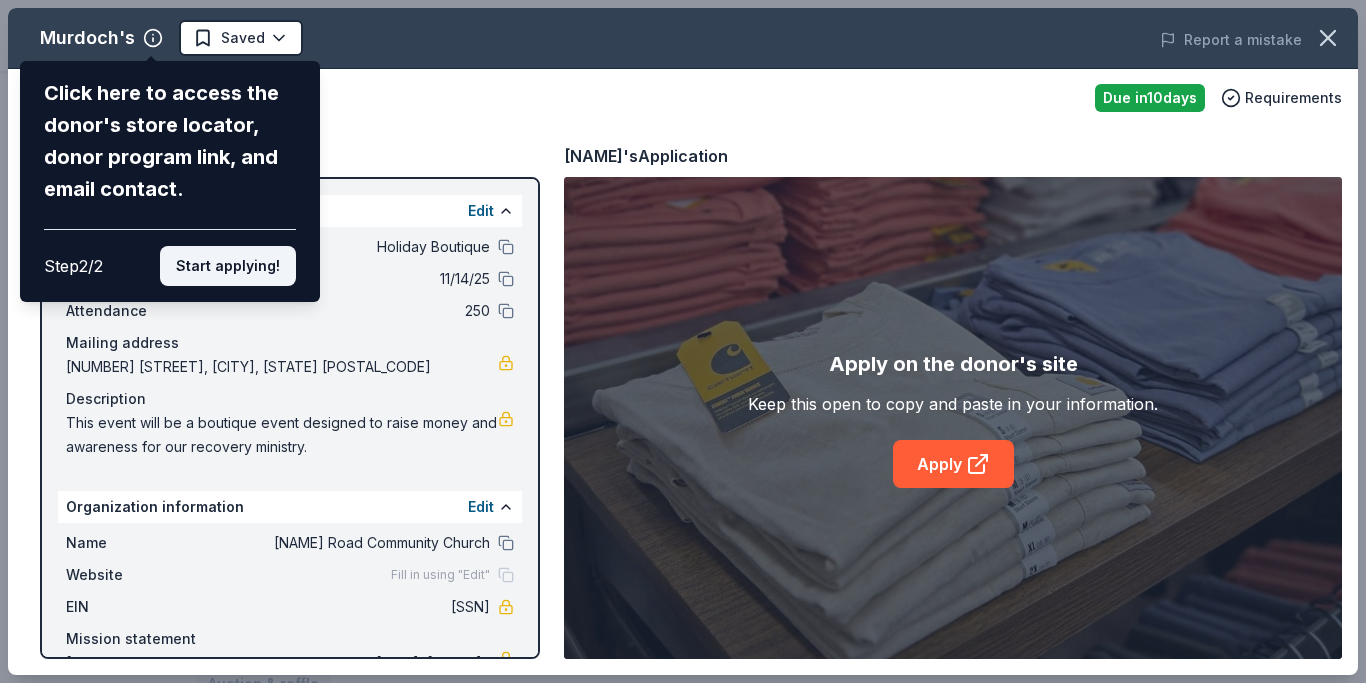 click on "Start applying!" at bounding box center [228, 266] 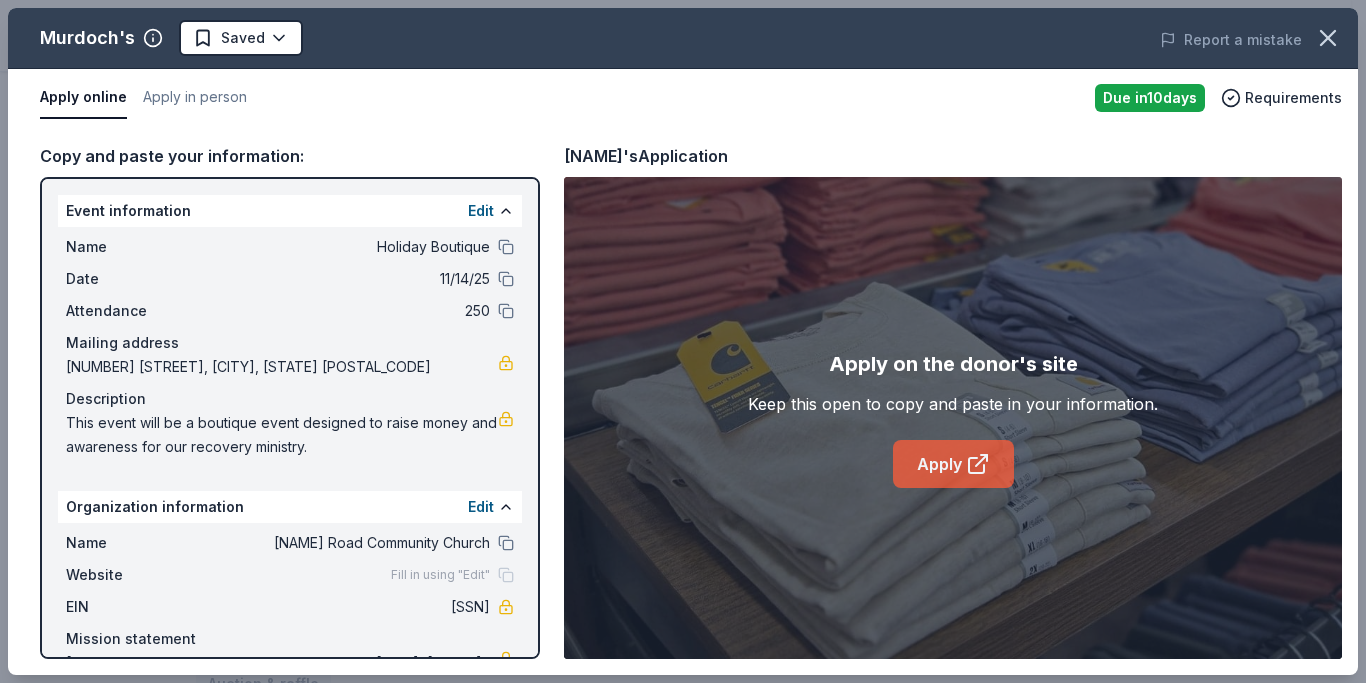 click on "Apply" at bounding box center (953, 464) 